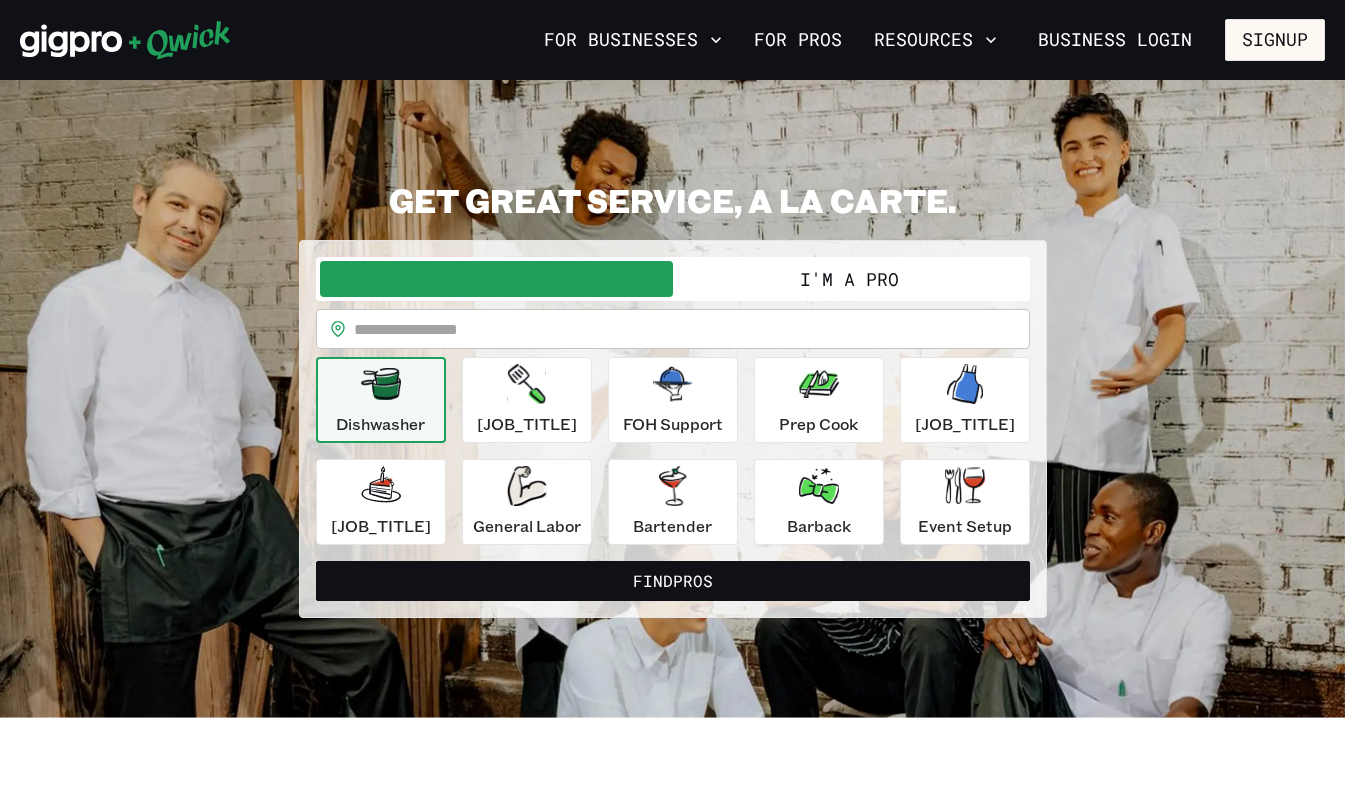 scroll, scrollTop: 0, scrollLeft: 0, axis: both 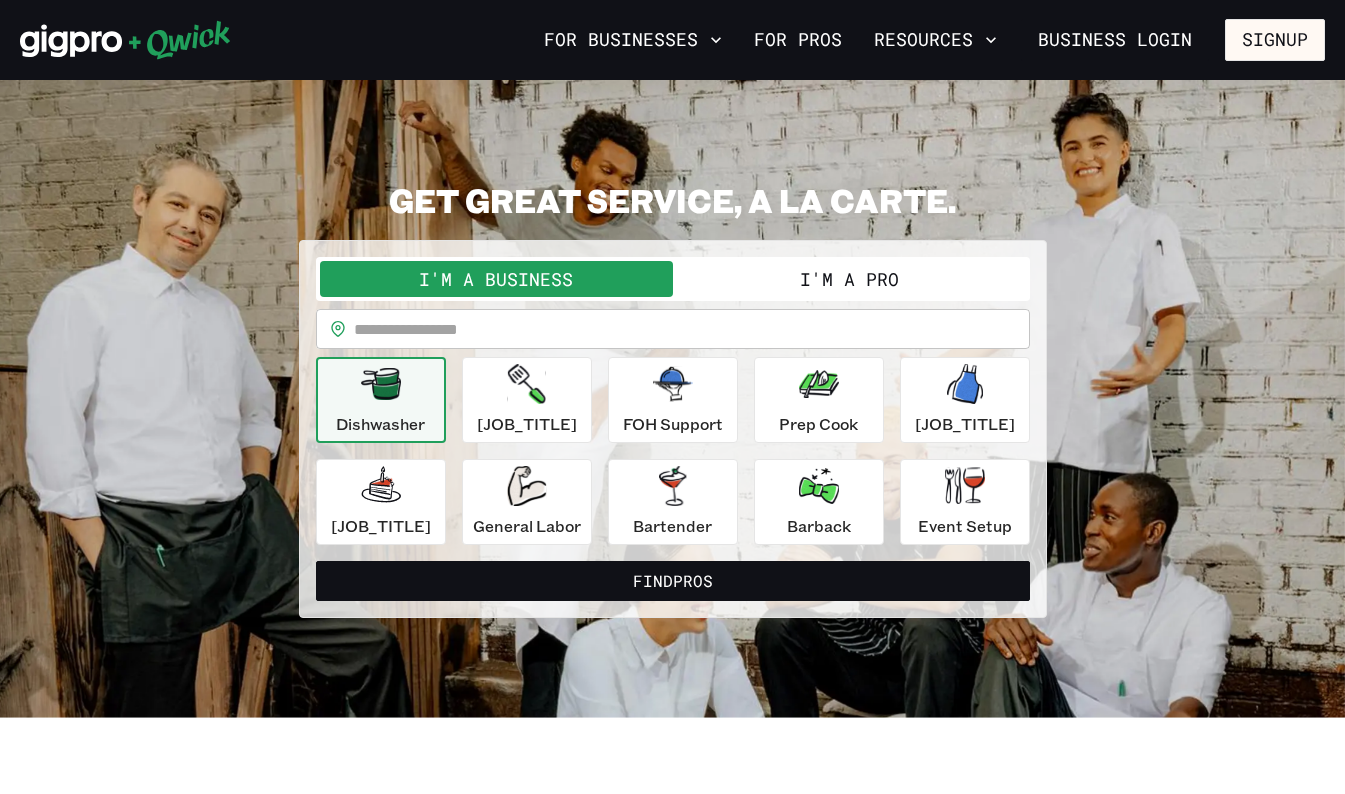 click on "[JOB_TITLE]" at bounding box center [965, 424] 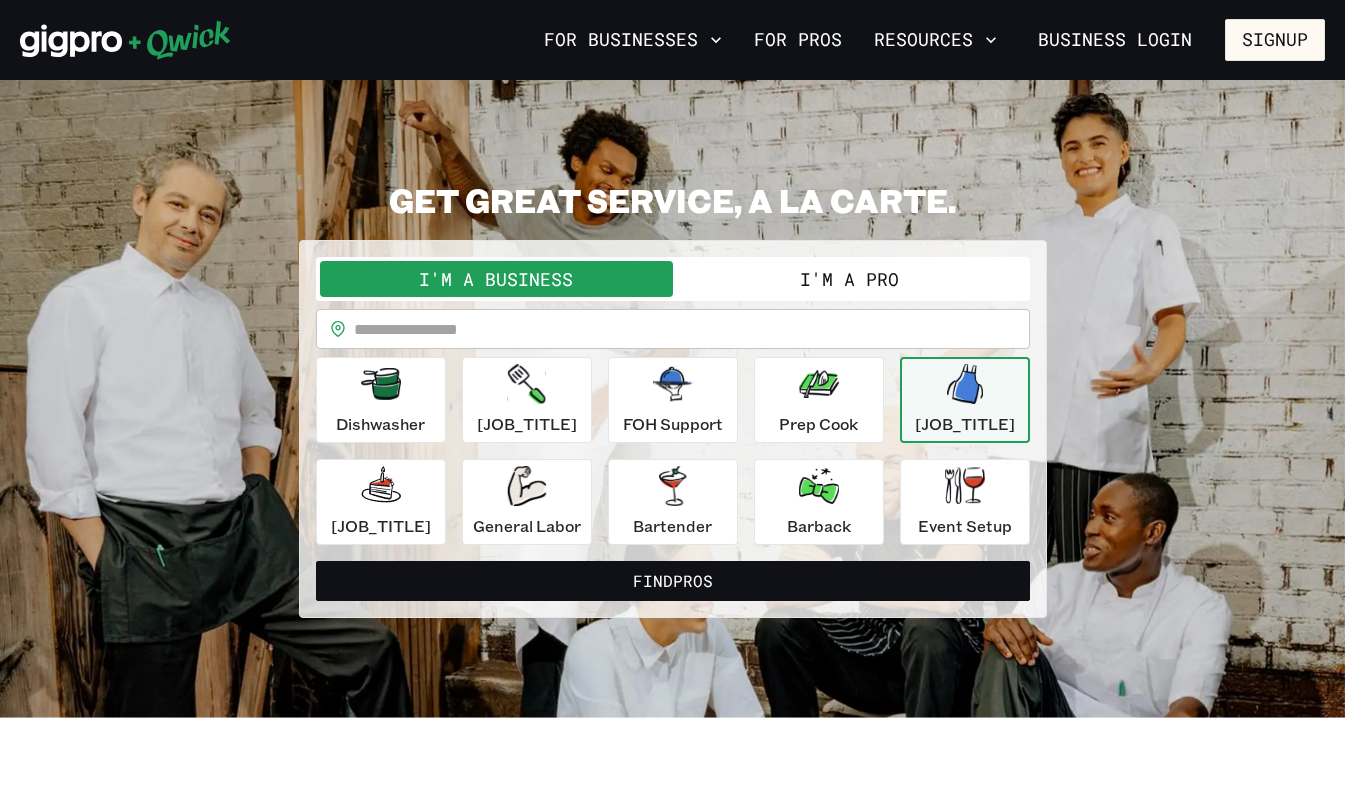 click 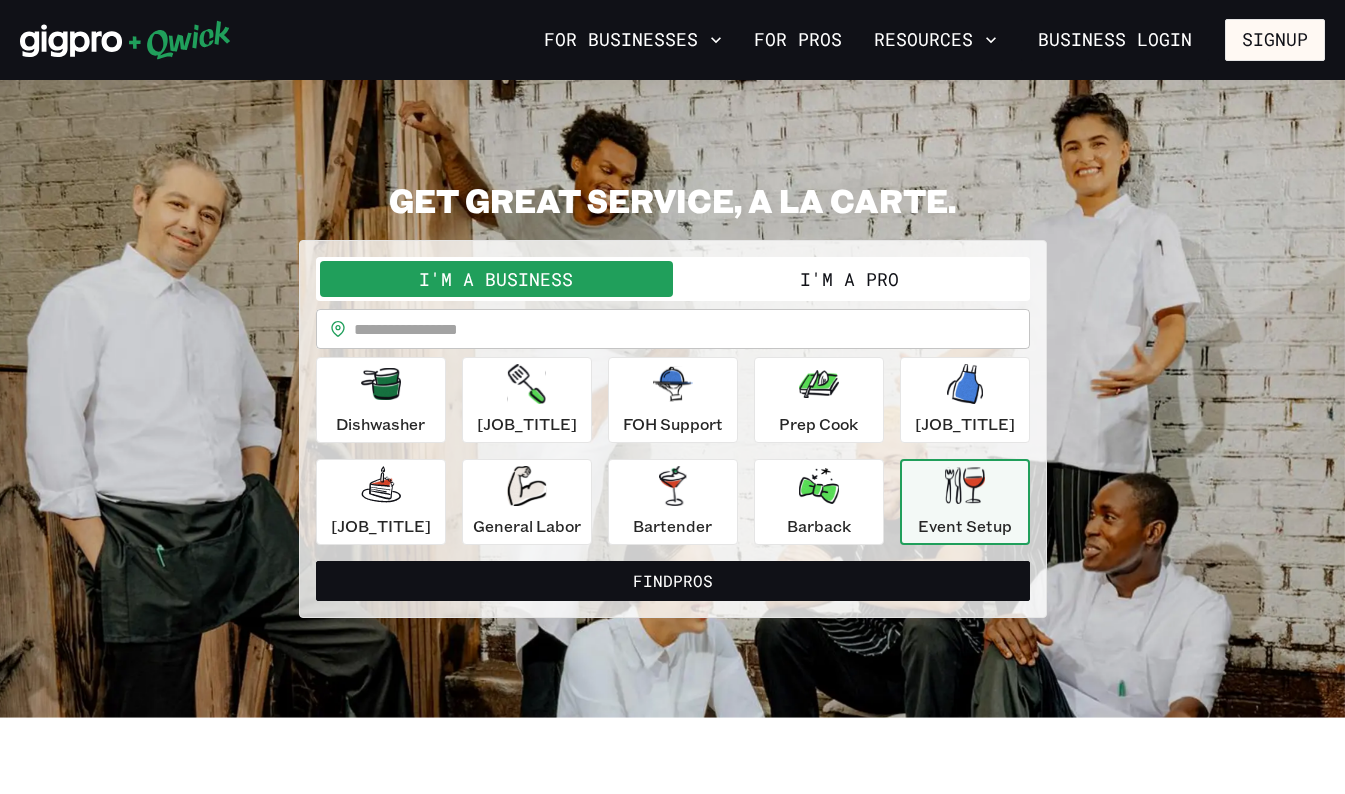 click on "Barback" at bounding box center [819, 526] 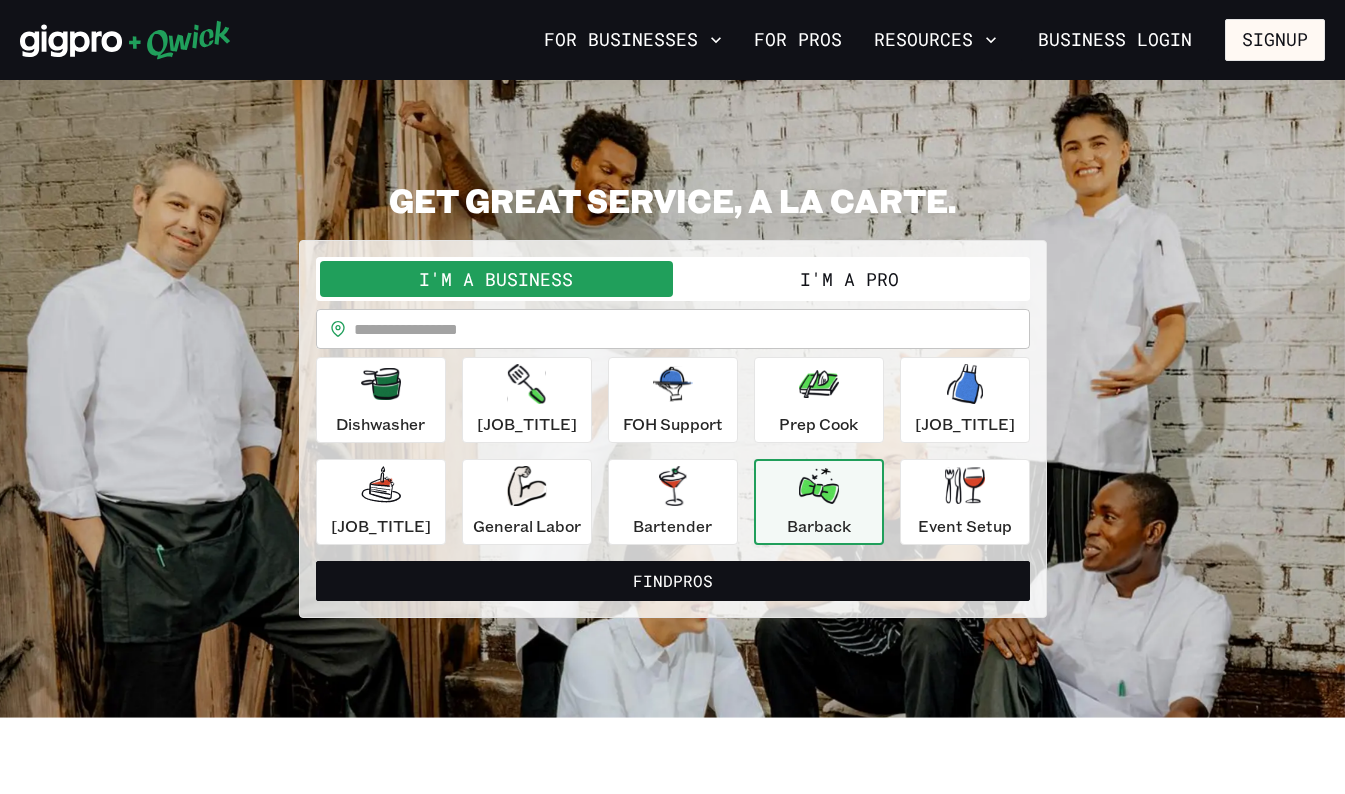 click 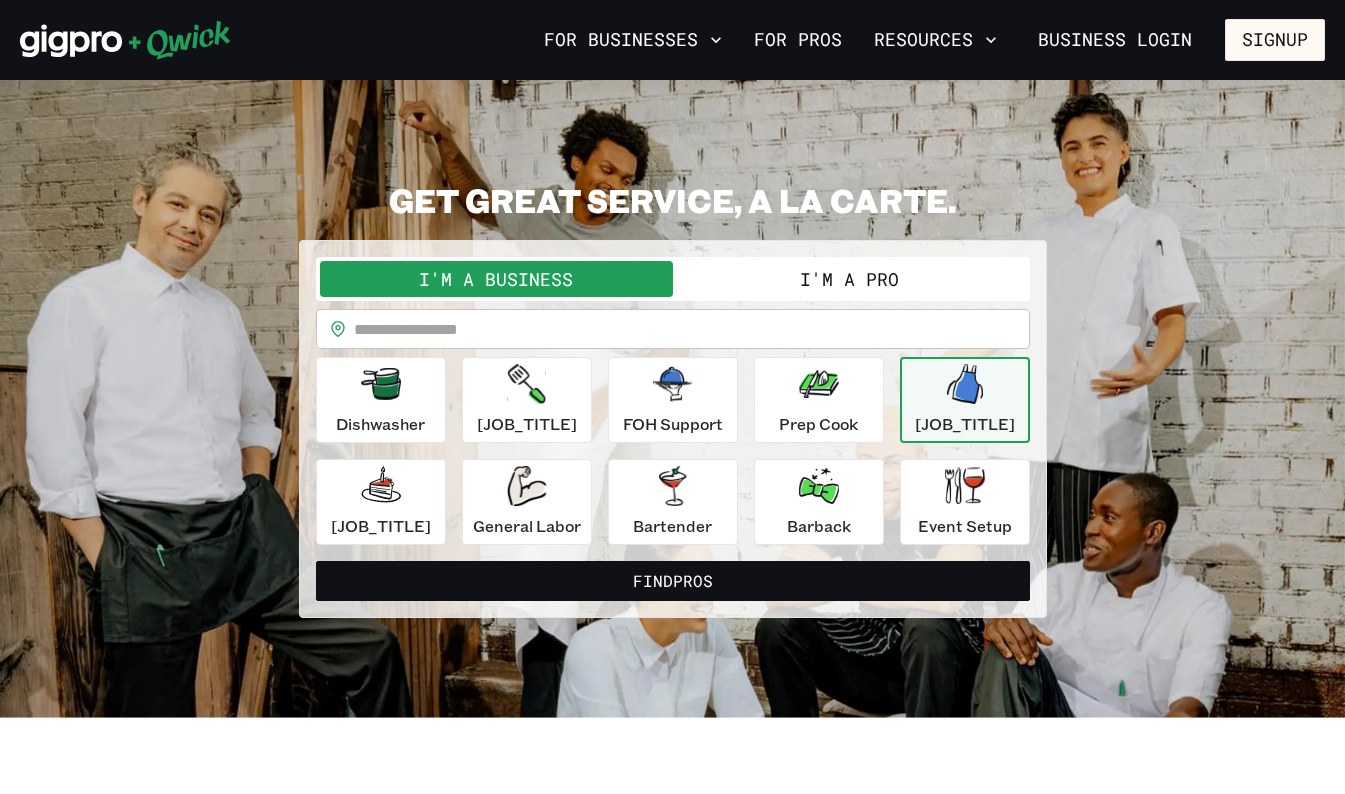 click on "I'm a Pro" at bounding box center [849, 279] 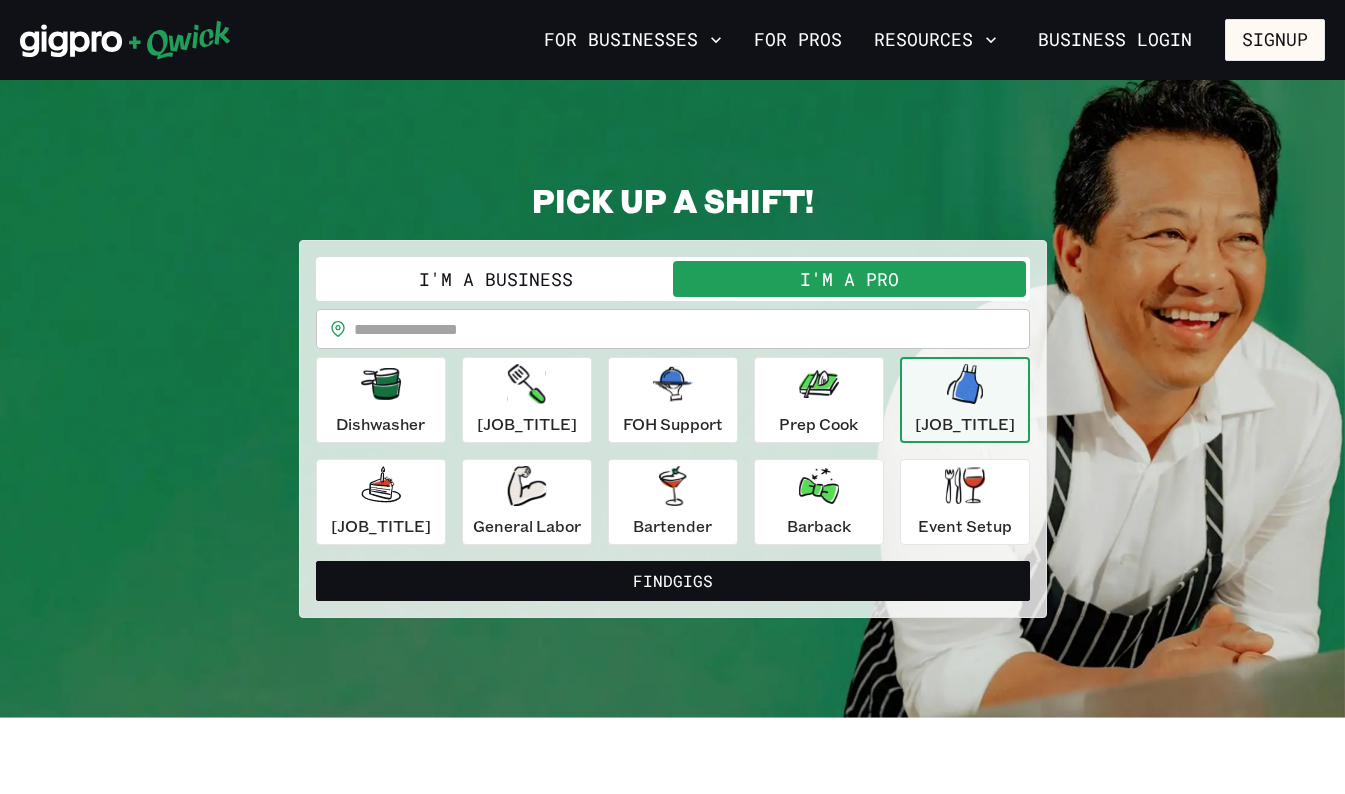 click 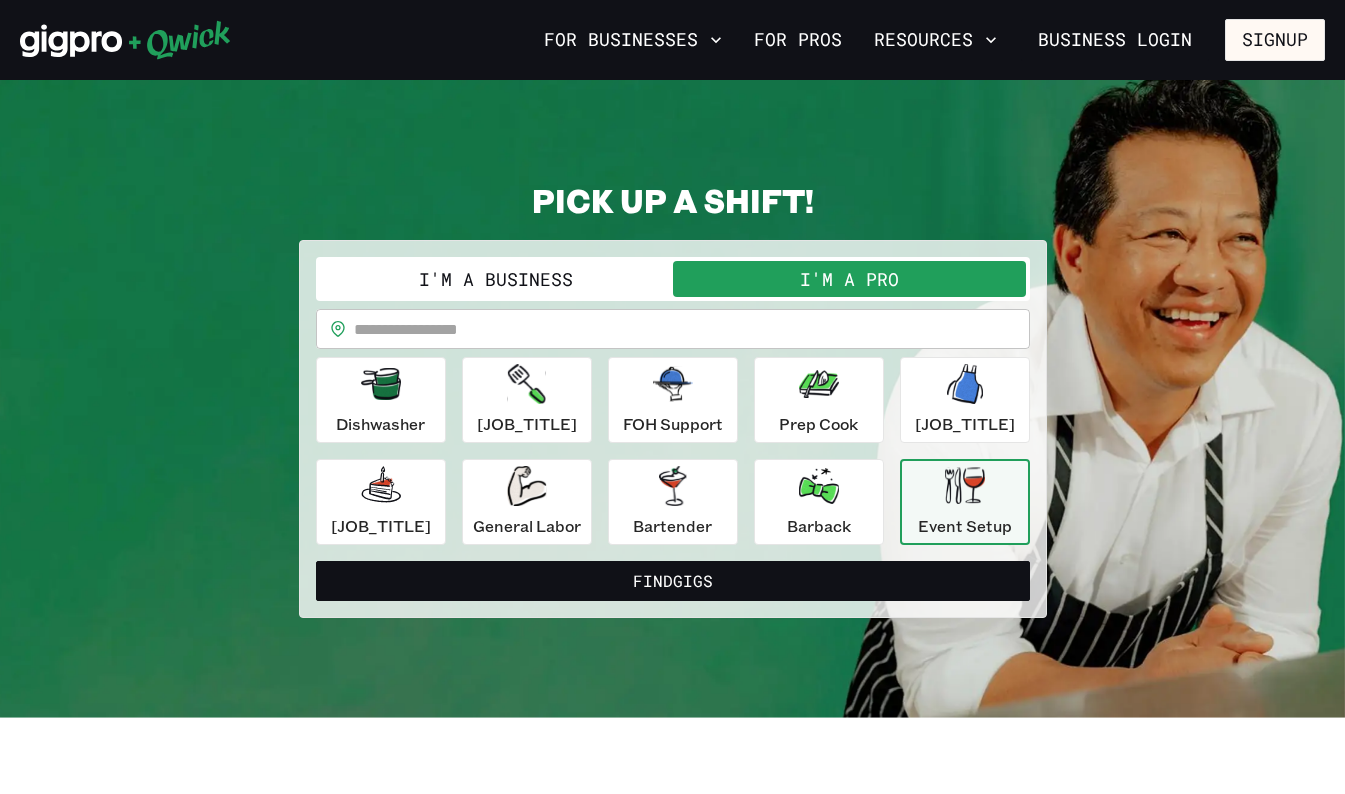 click on "Barback" at bounding box center [819, 502] 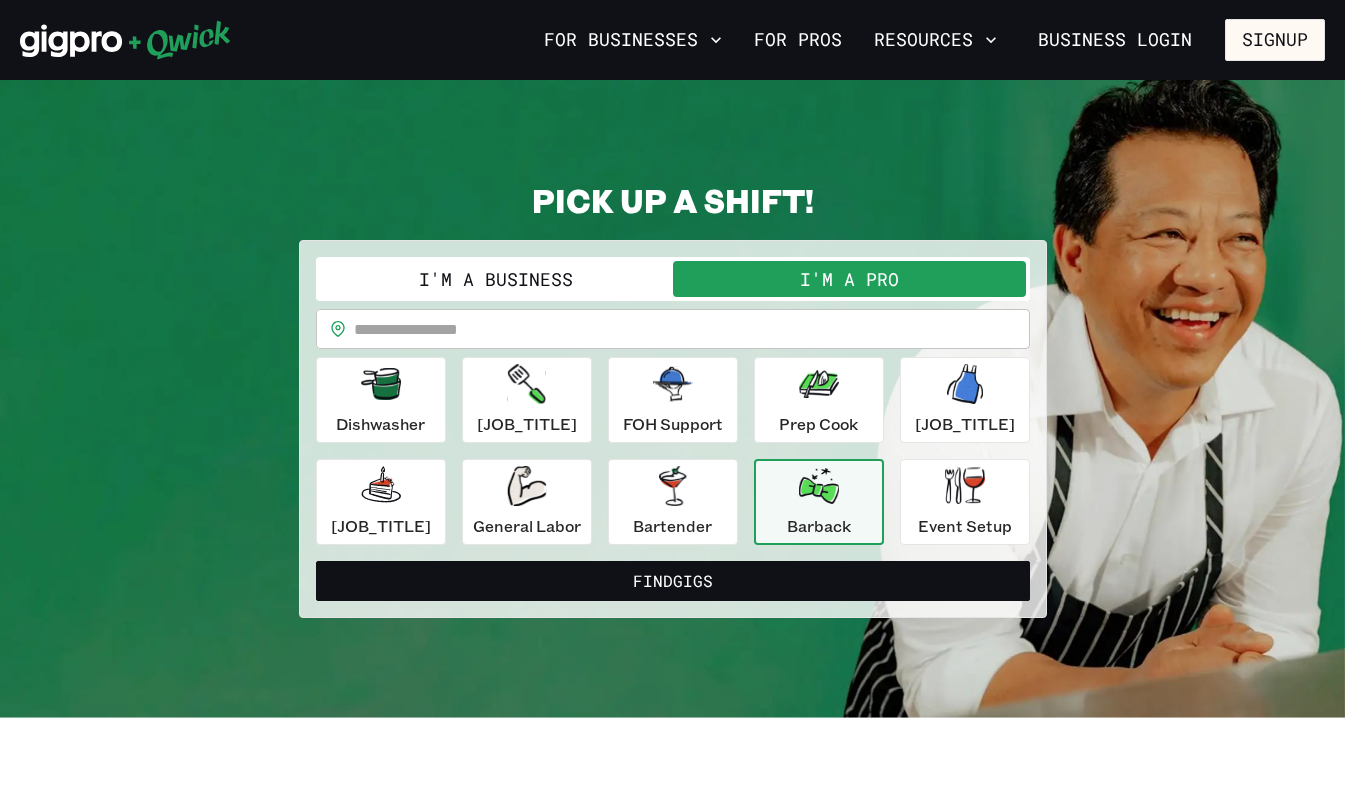 click on "[JOB_TITLE]" at bounding box center (965, 400) 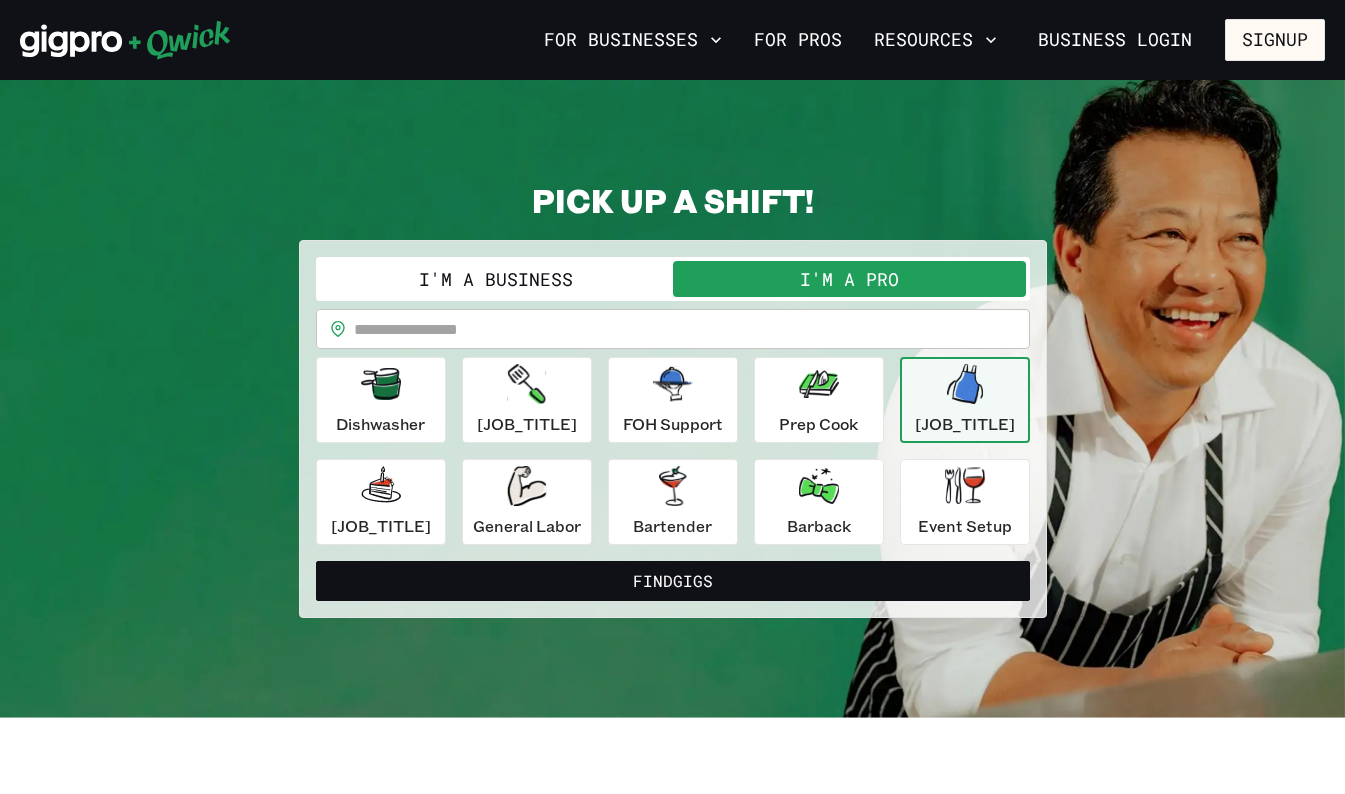 click on "Bartender" at bounding box center (672, 526) 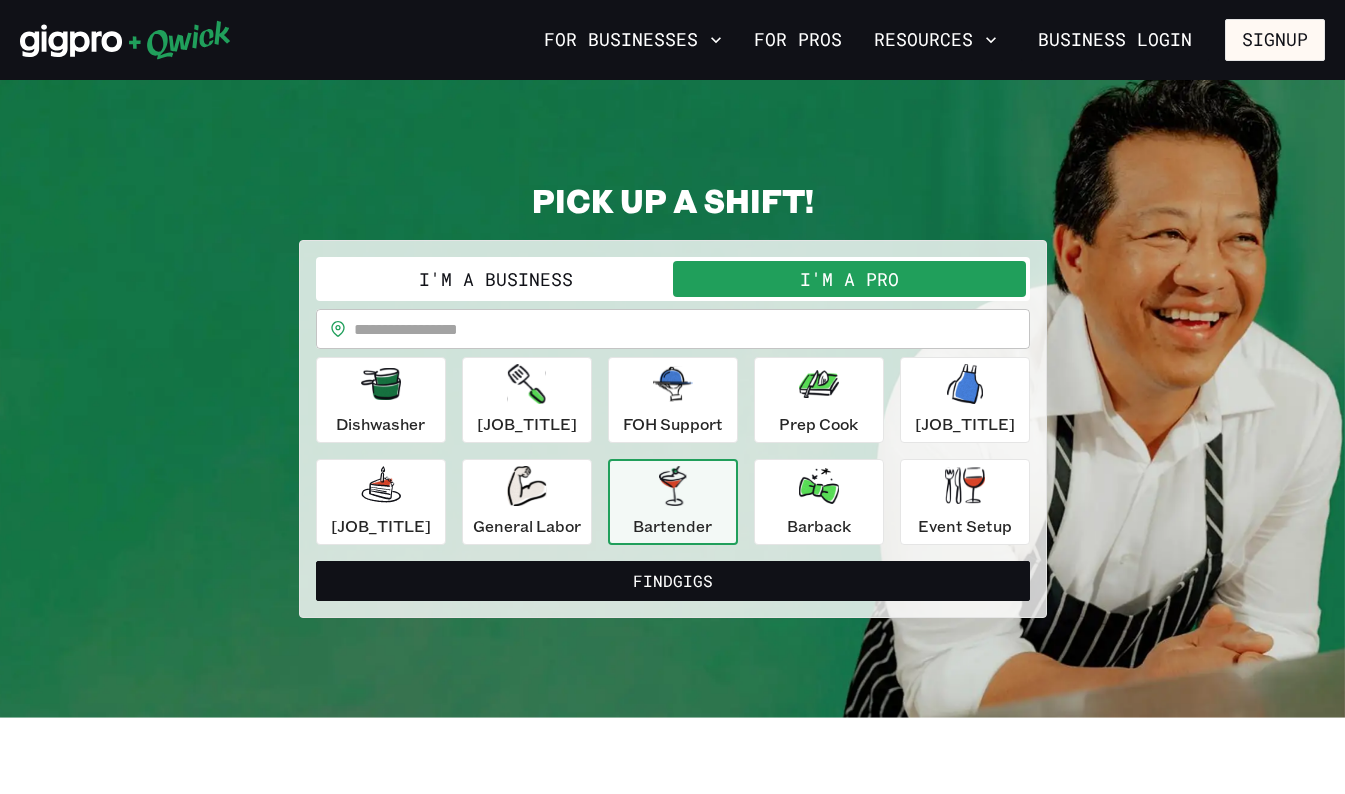 click on "Barback" at bounding box center [819, 502] 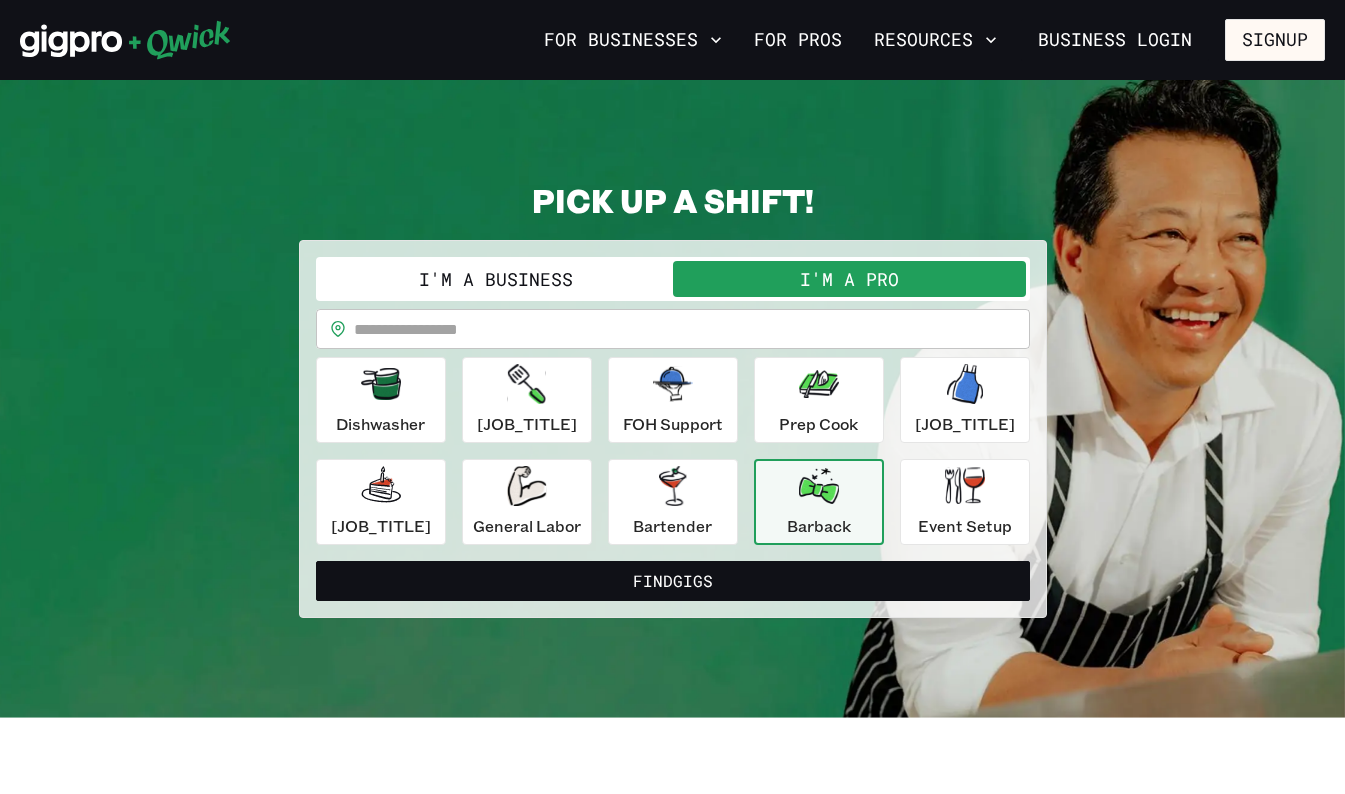 click 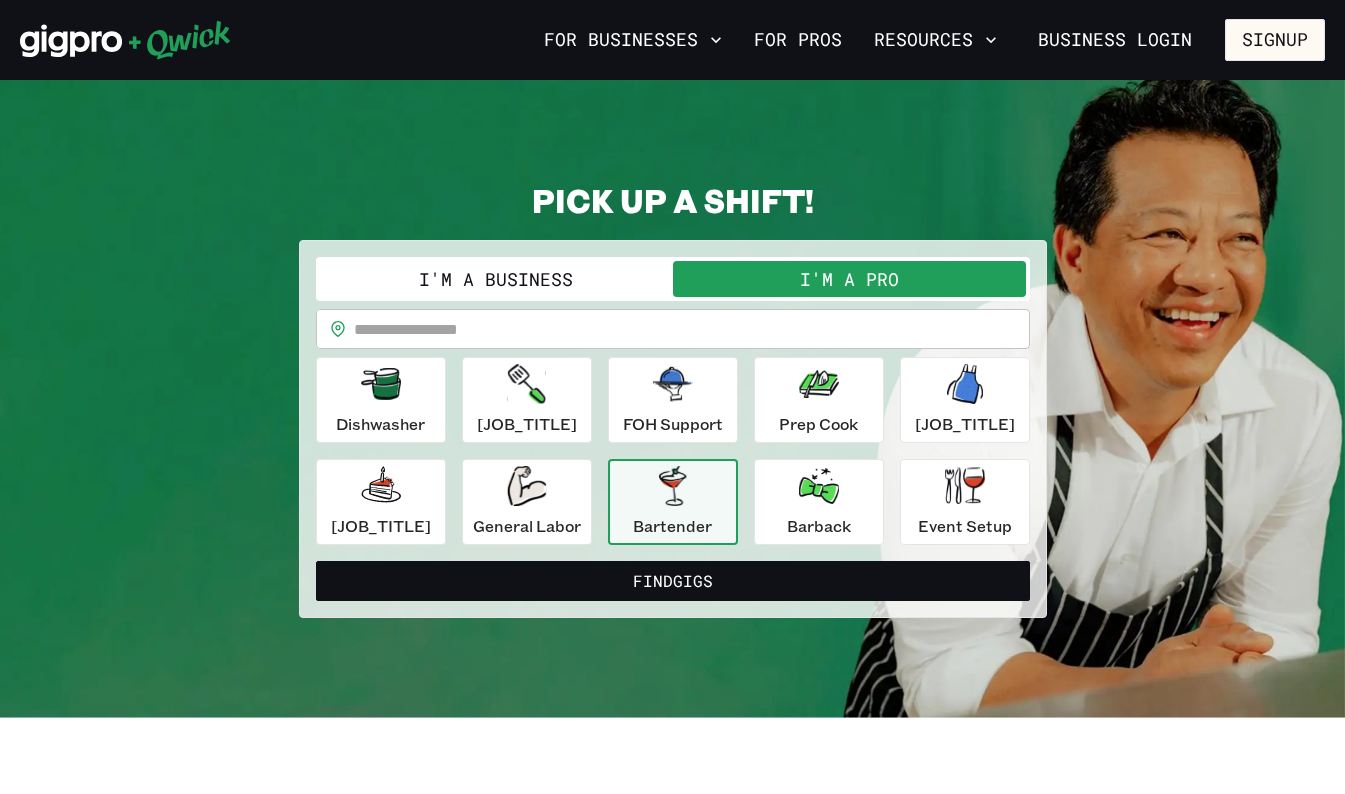 click on "Find  Gigs" at bounding box center (673, 581) 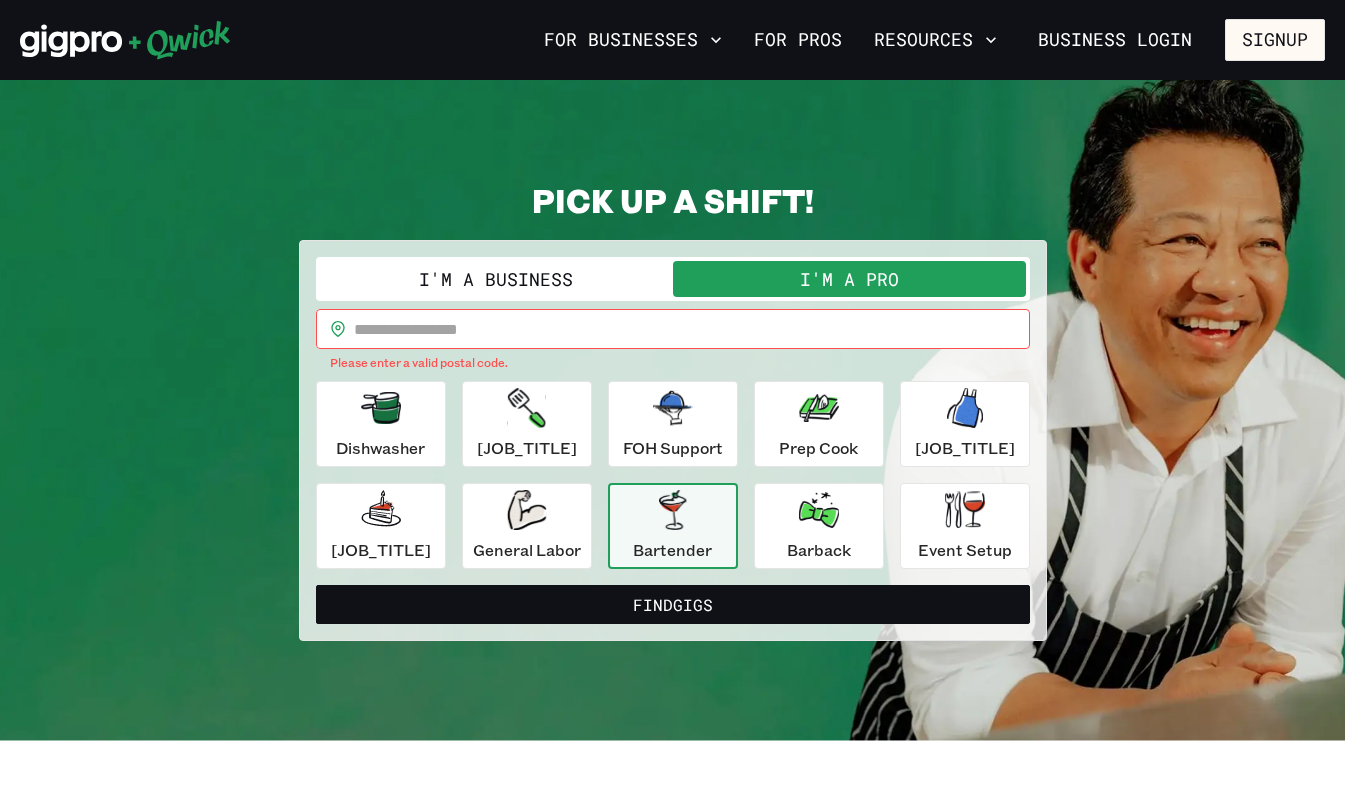 click at bounding box center [692, 329] 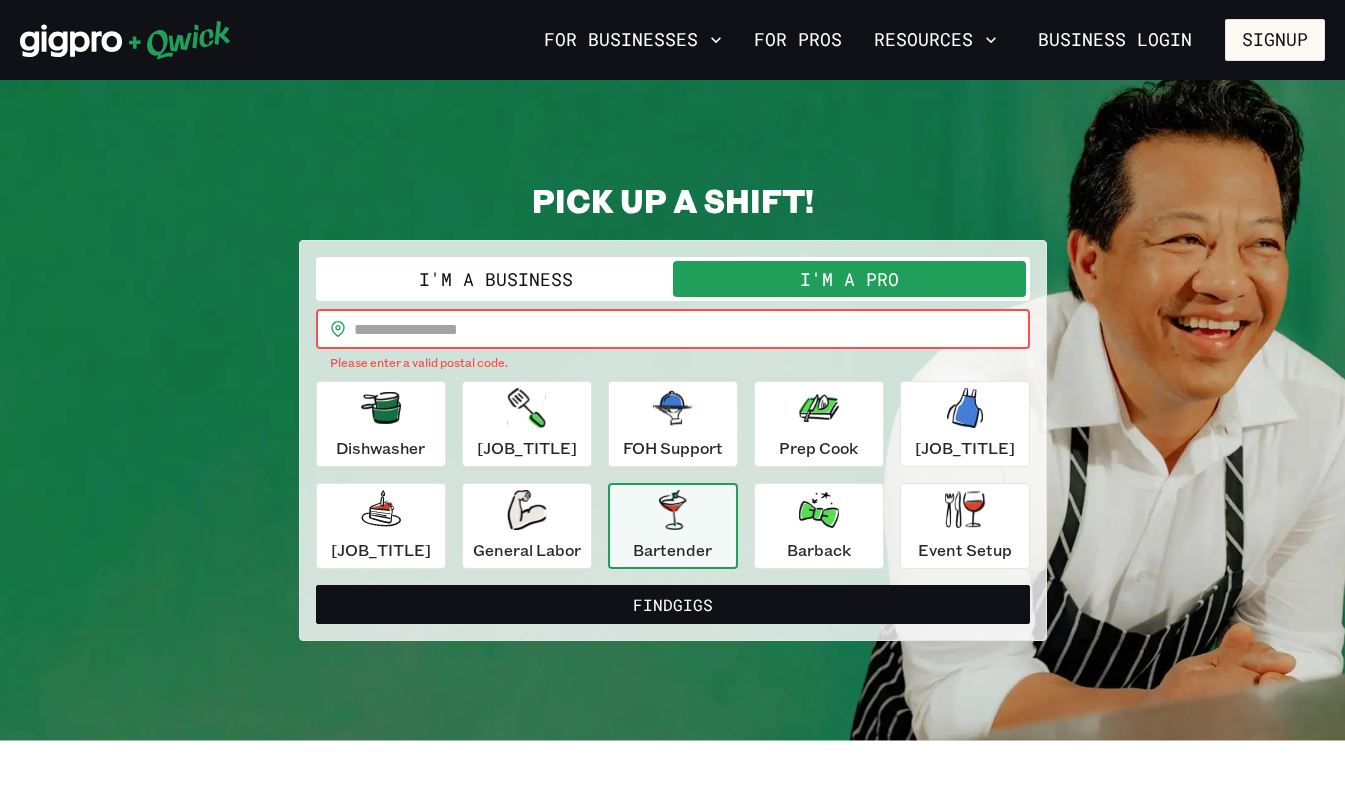 type on "*****" 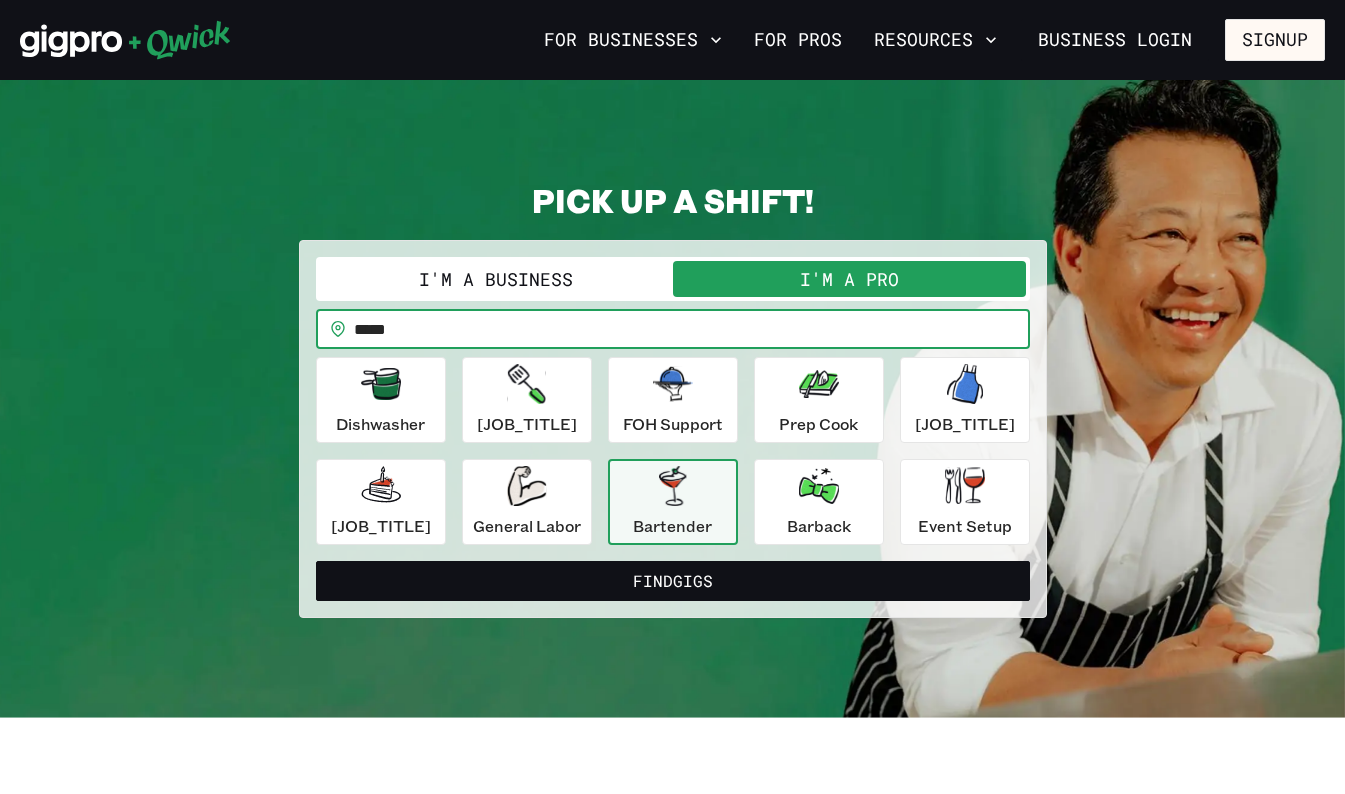 click on "Find  Gigs" at bounding box center (673, 581) 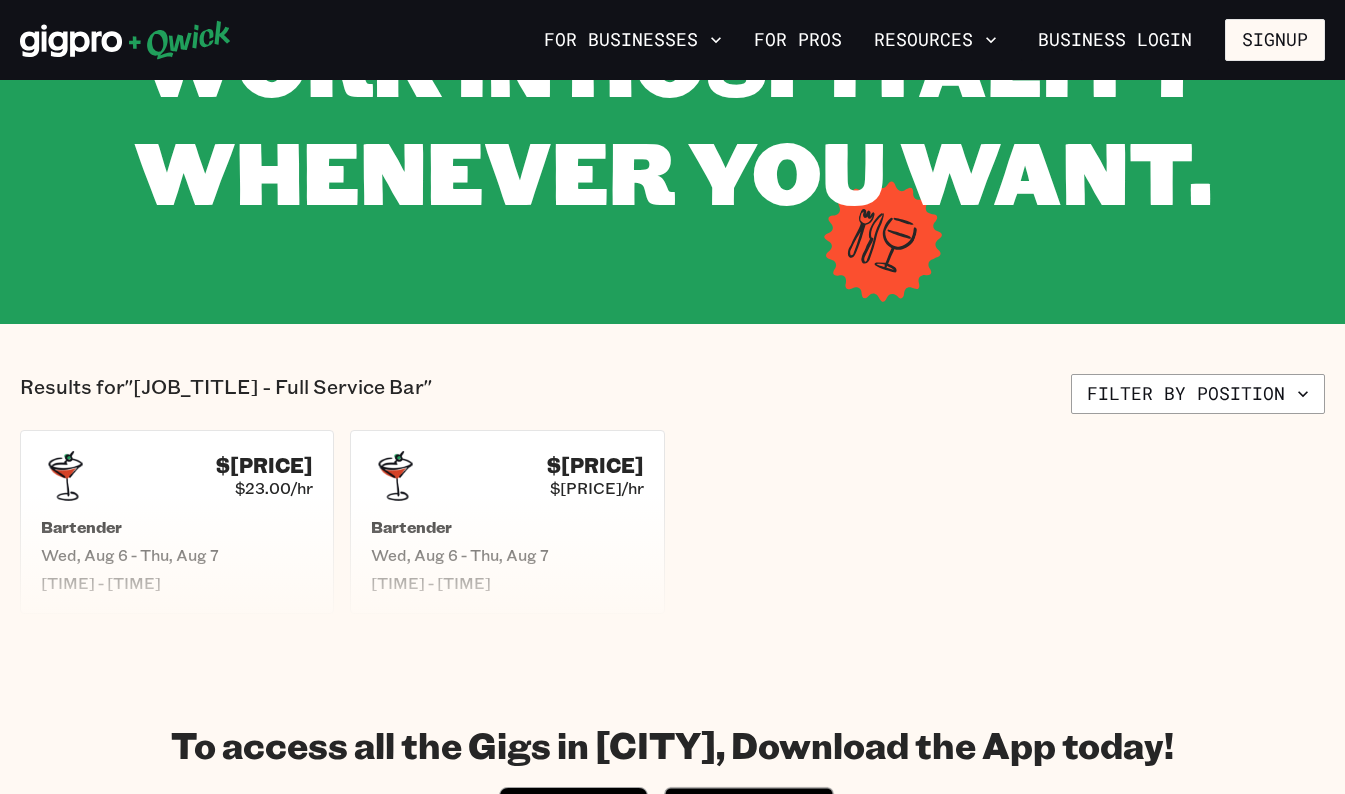 scroll, scrollTop: 300, scrollLeft: 0, axis: vertical 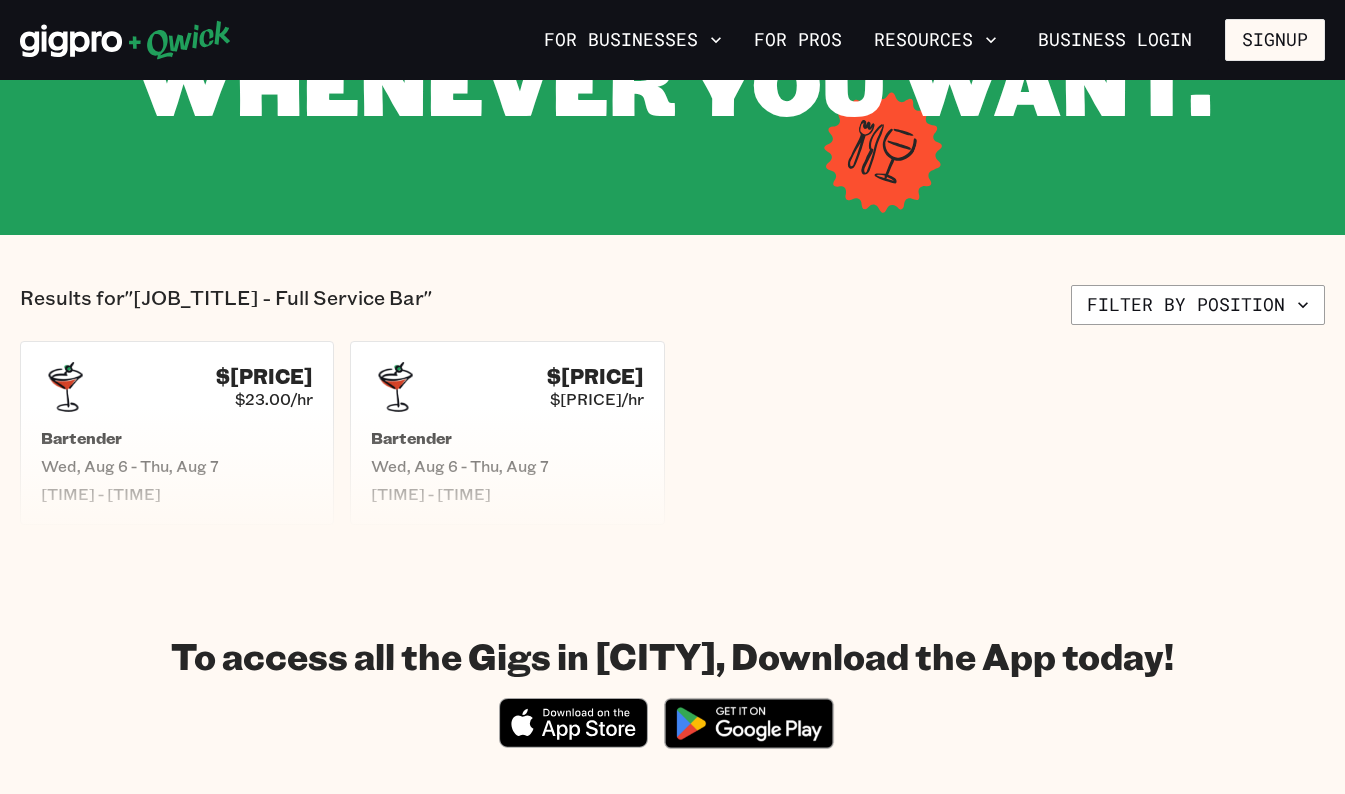 click on "[TIME] - [TIME]" at bounding box center [177, 494] 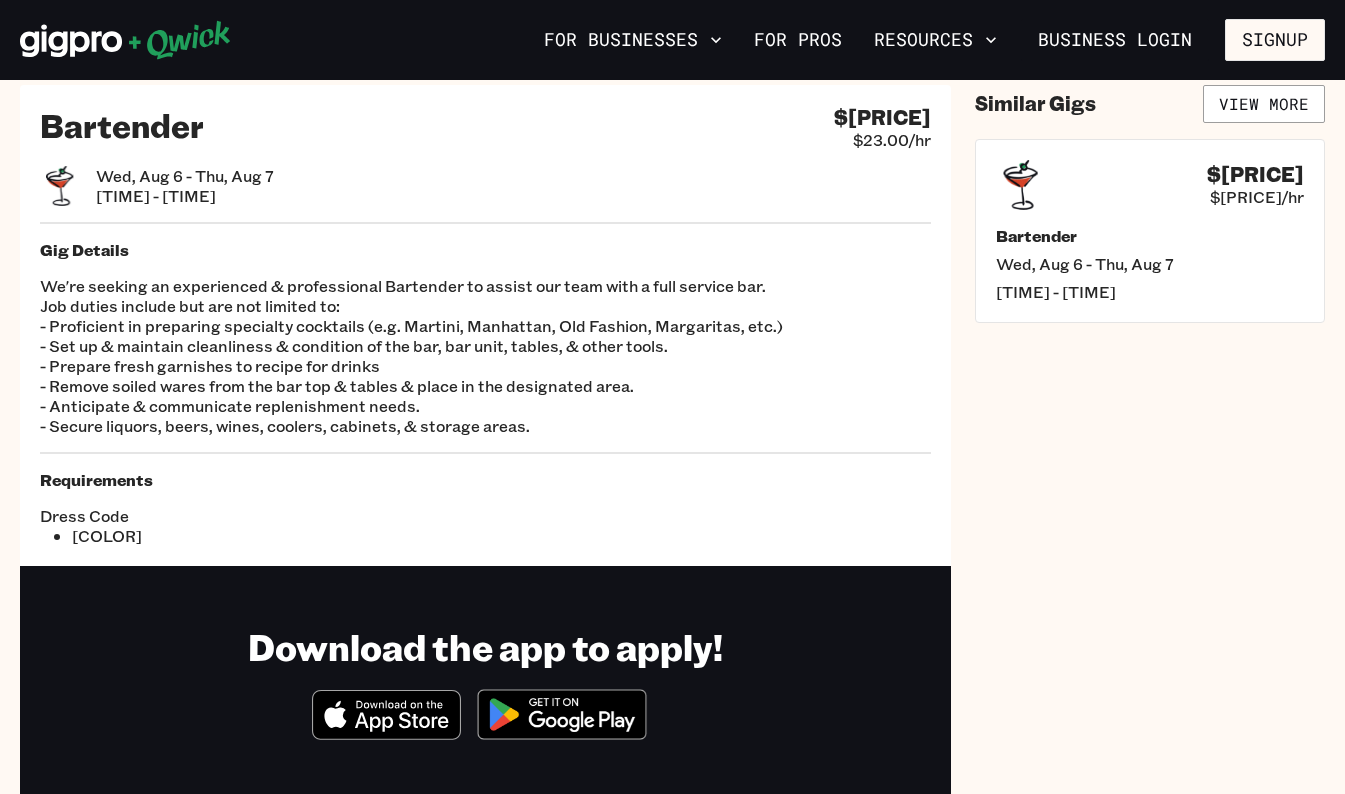 scroll, scrollTop: 0, scrollLeft: 0, axis: both 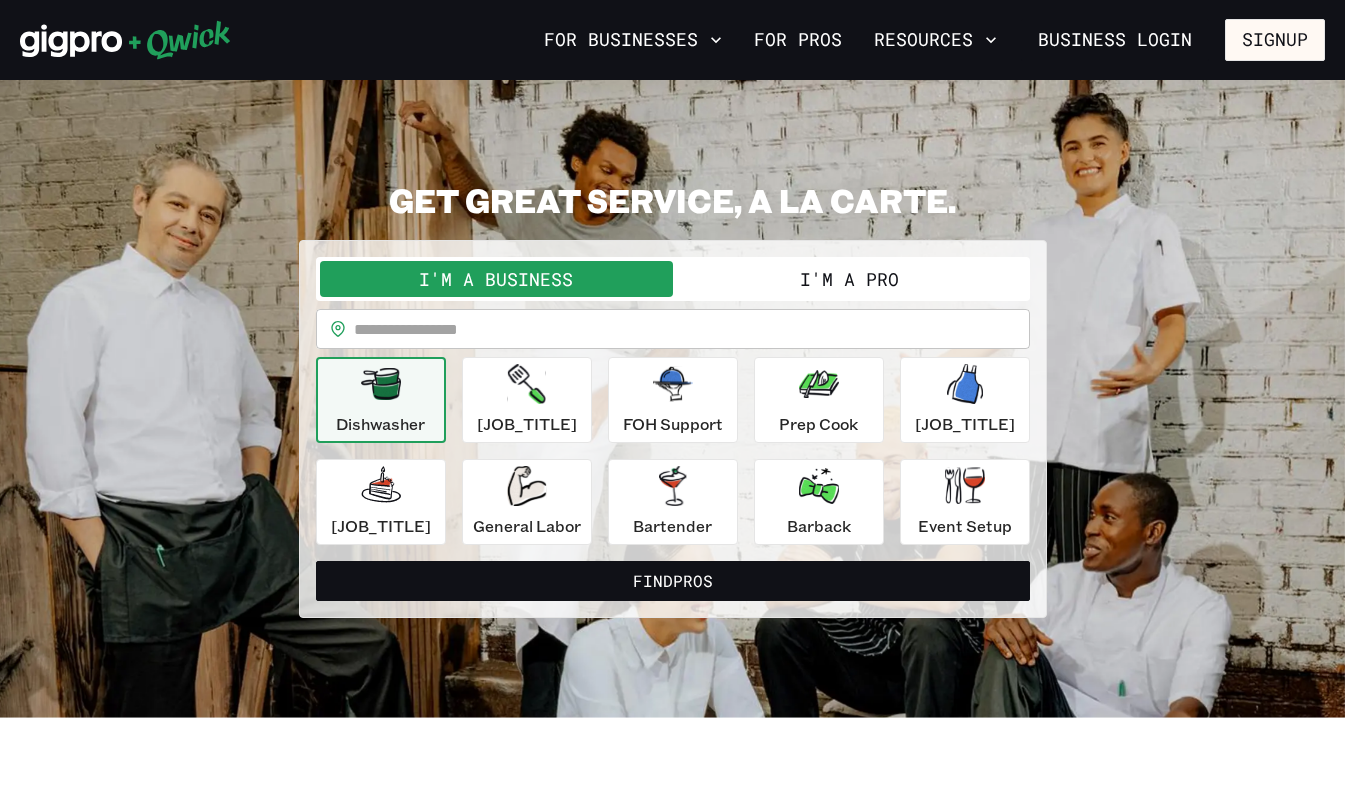 click on "Barback" at bounding box center [819, 526] 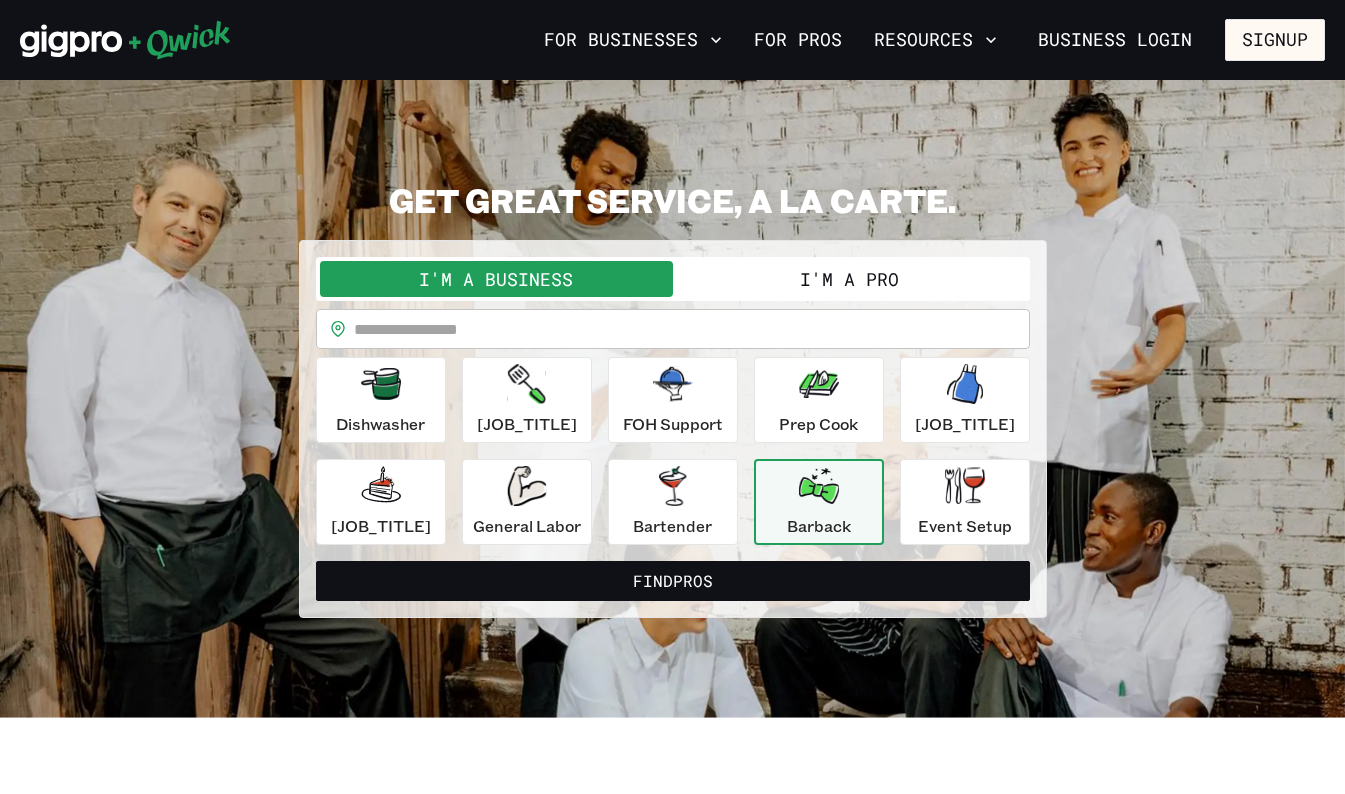 click on "Find  Pros" at bounding box center [673, 581] 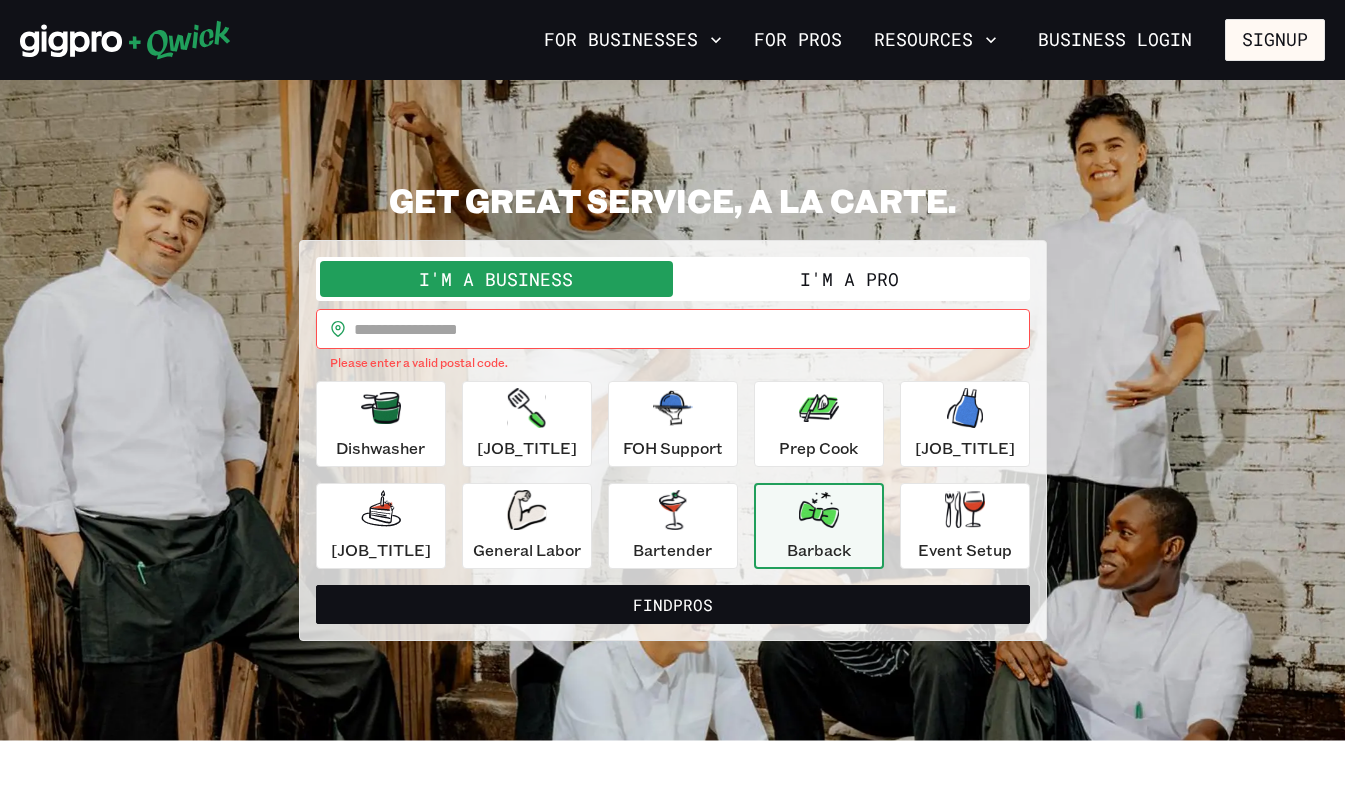click at bounding box center [692, 329] 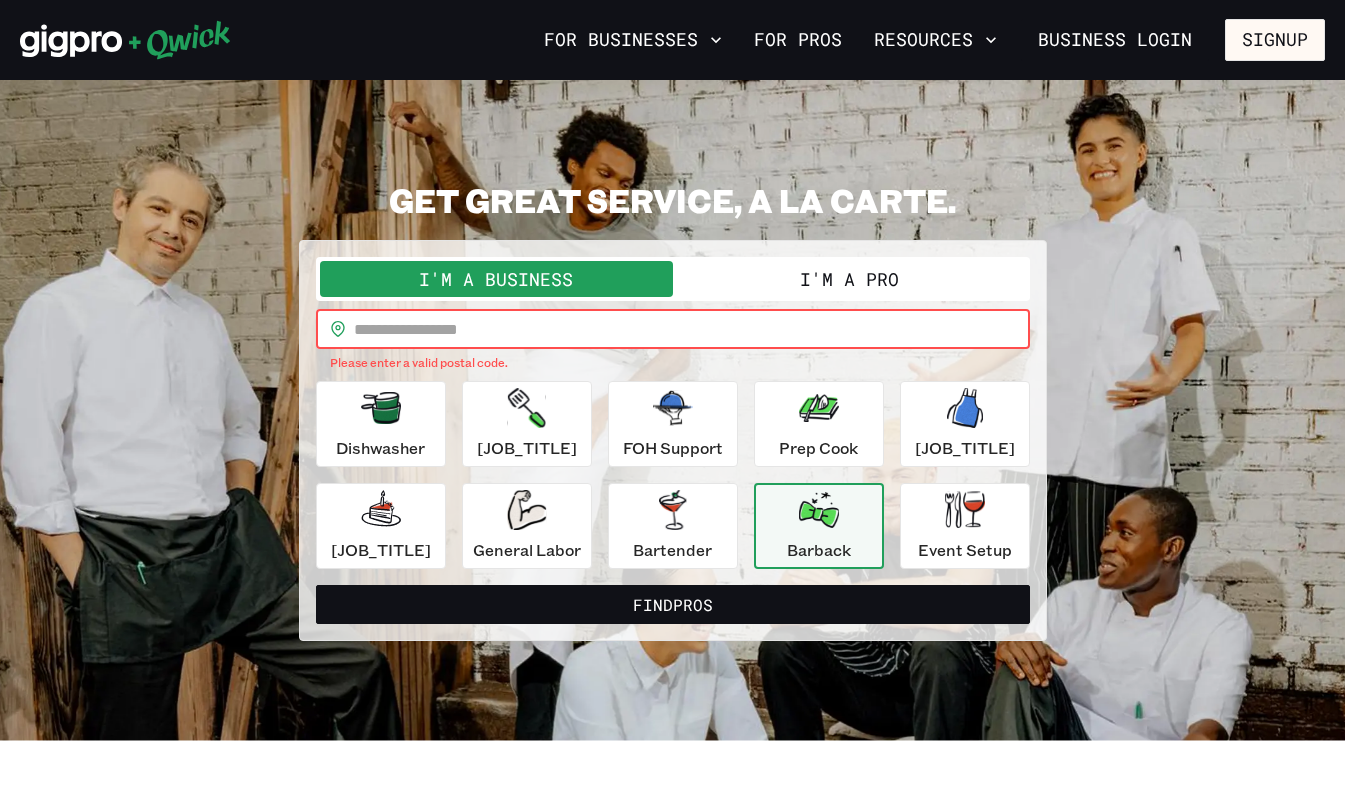 type on "*****" 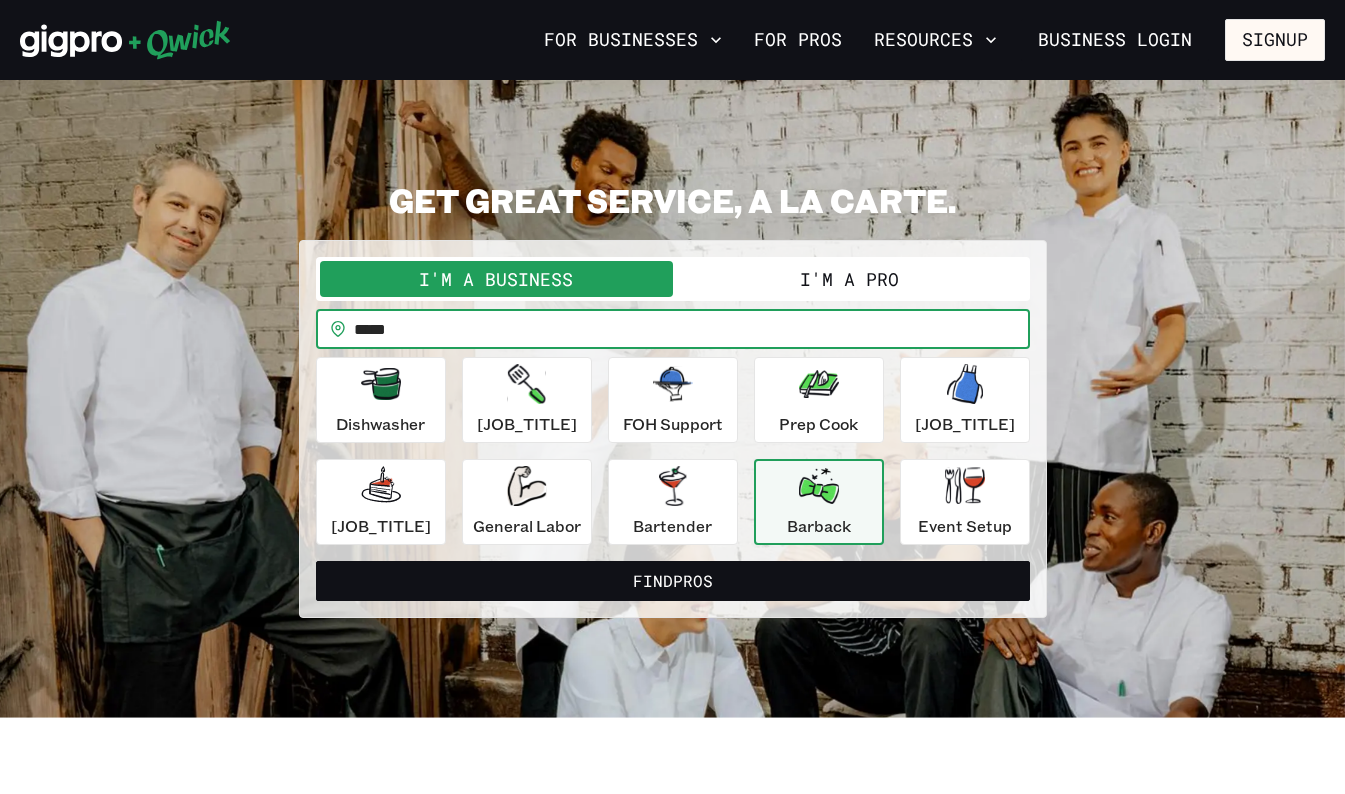 click on "Find  Pros" at bounding box center (673, 581) 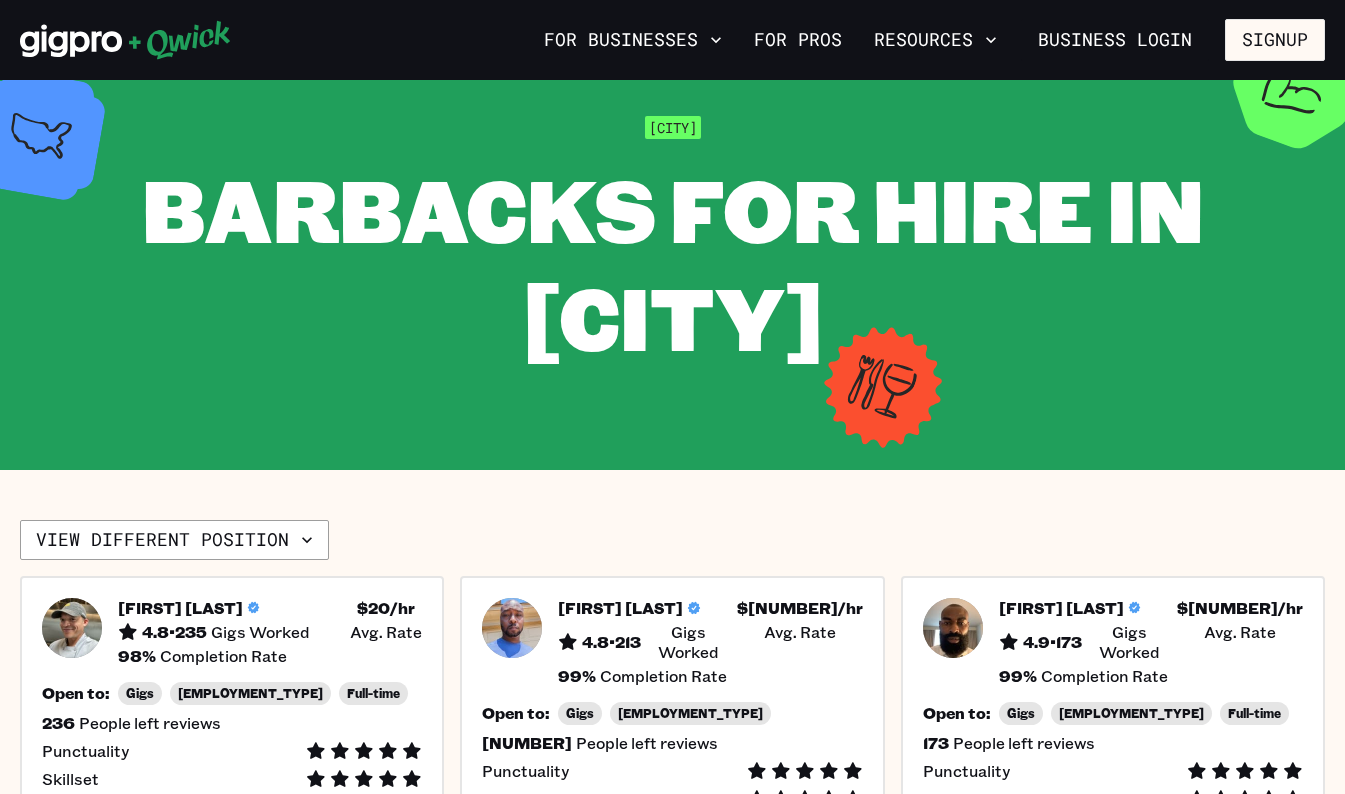 scroll, scrollTop: 0, scrollLeft: 0, axis: both 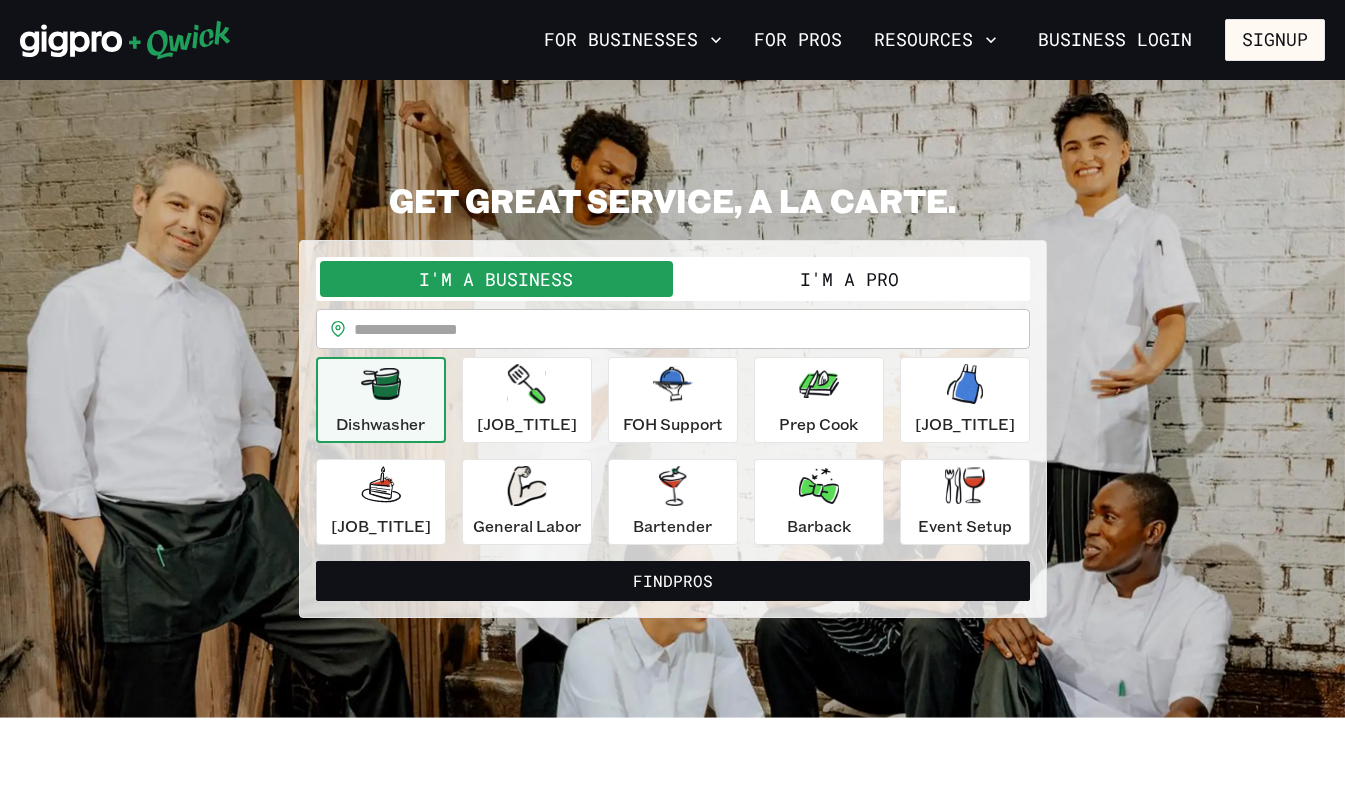 click on "I'm a Pro" at bounding box center [849, 279] 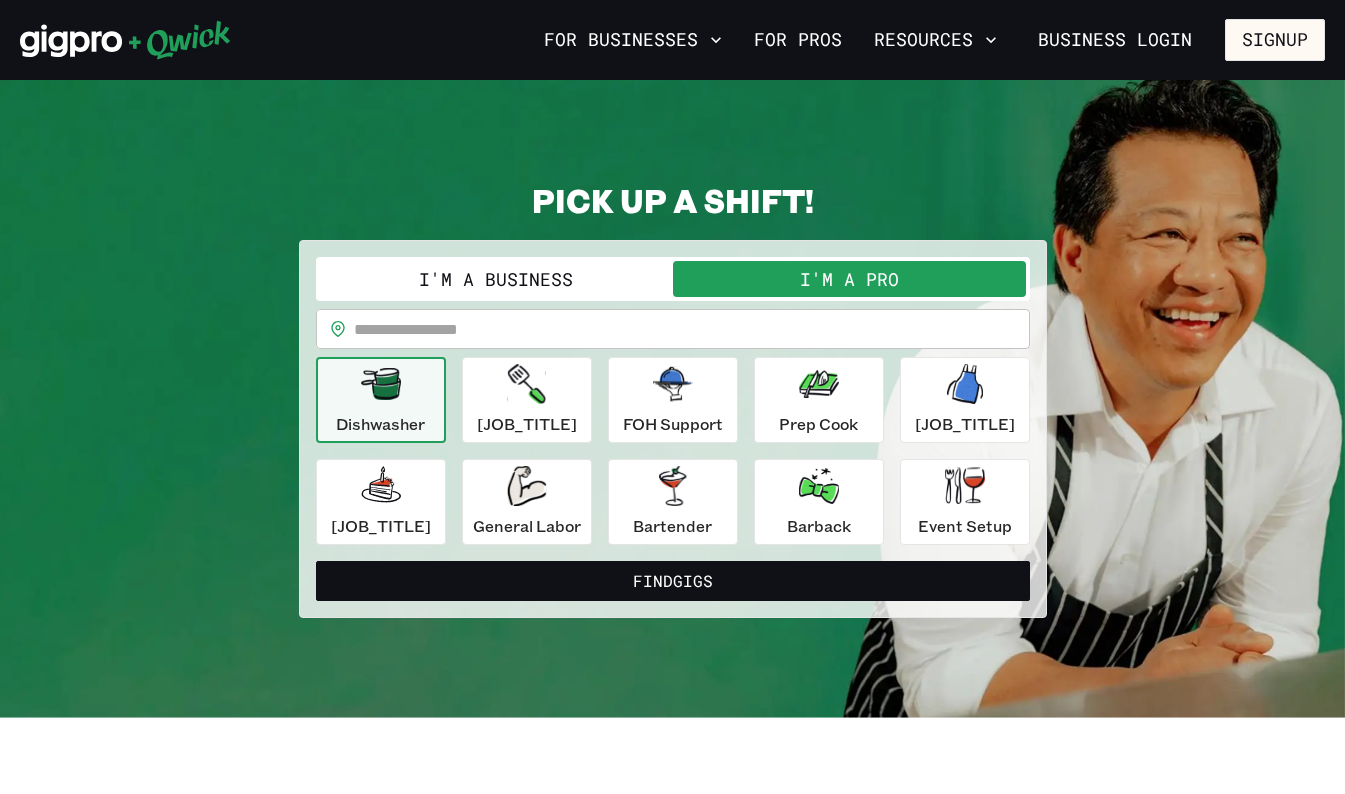 click at bounding box center (692, 329) 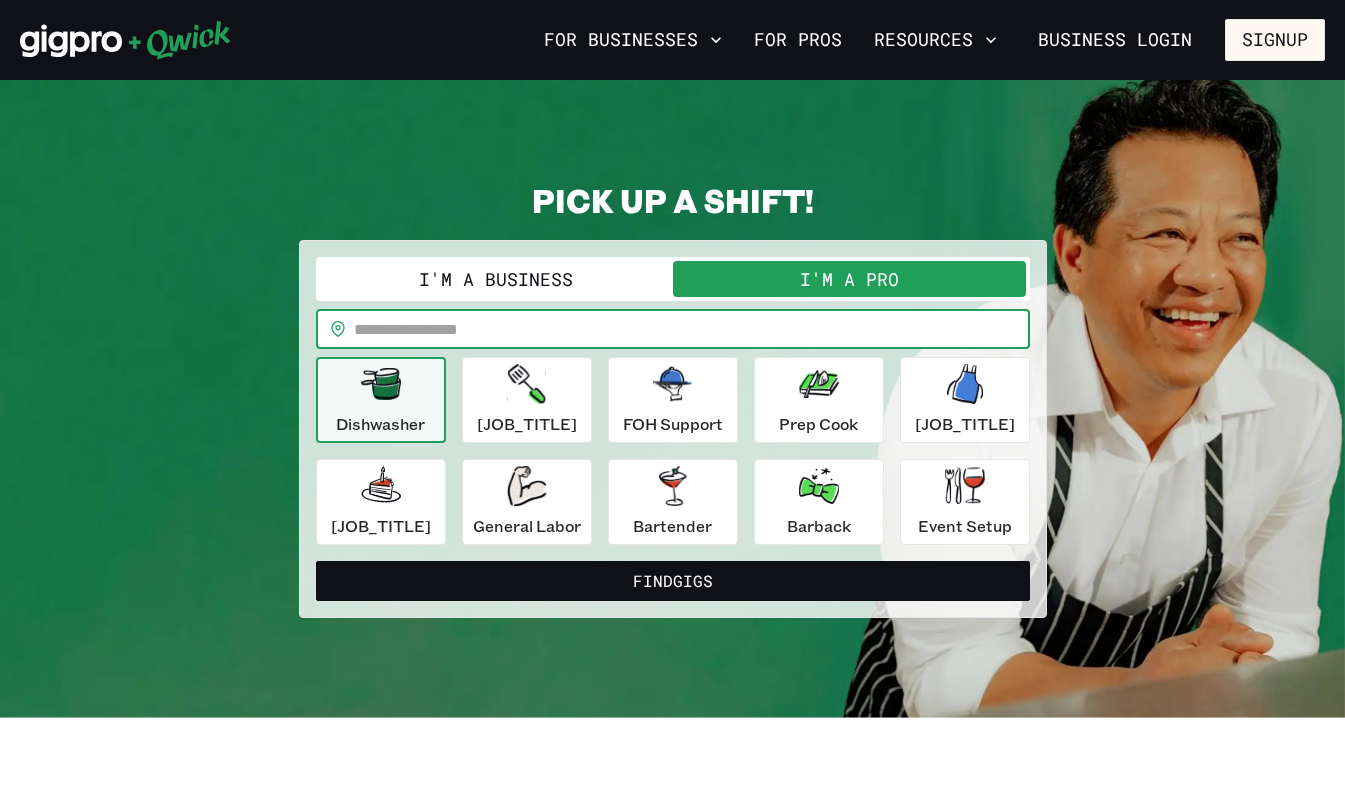 type on "*****" 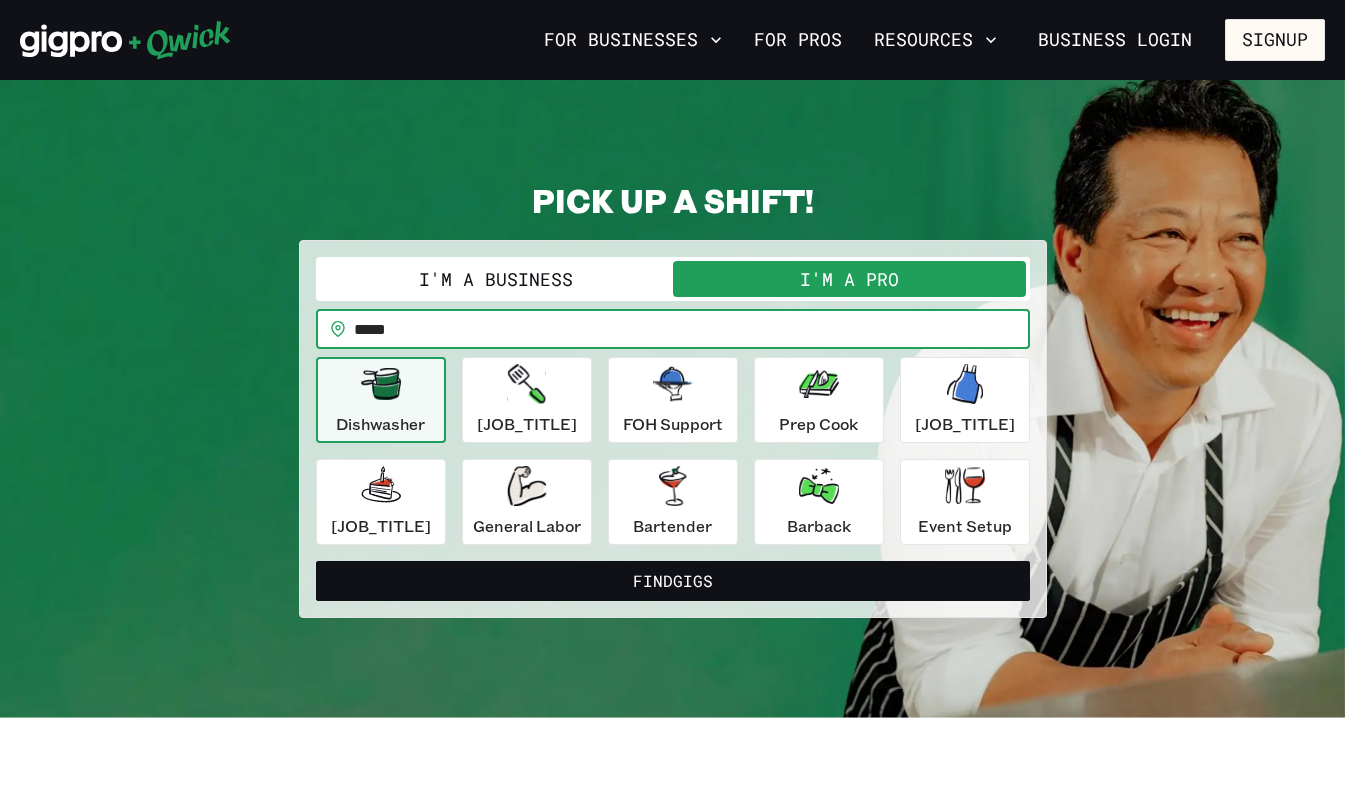 click on "Barback" at bounding box center (819, 502) 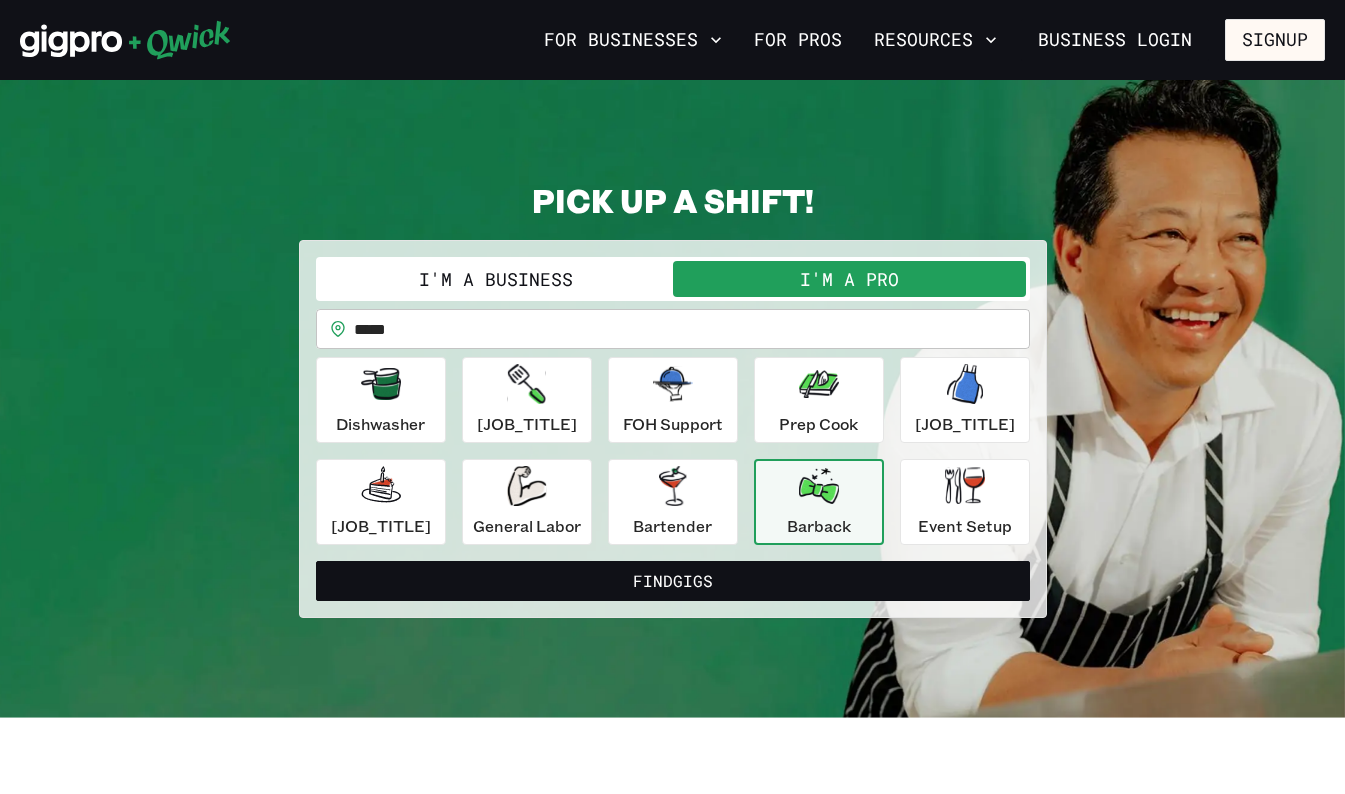 click on "Find  Gigs" at bounding box center [673, 581] 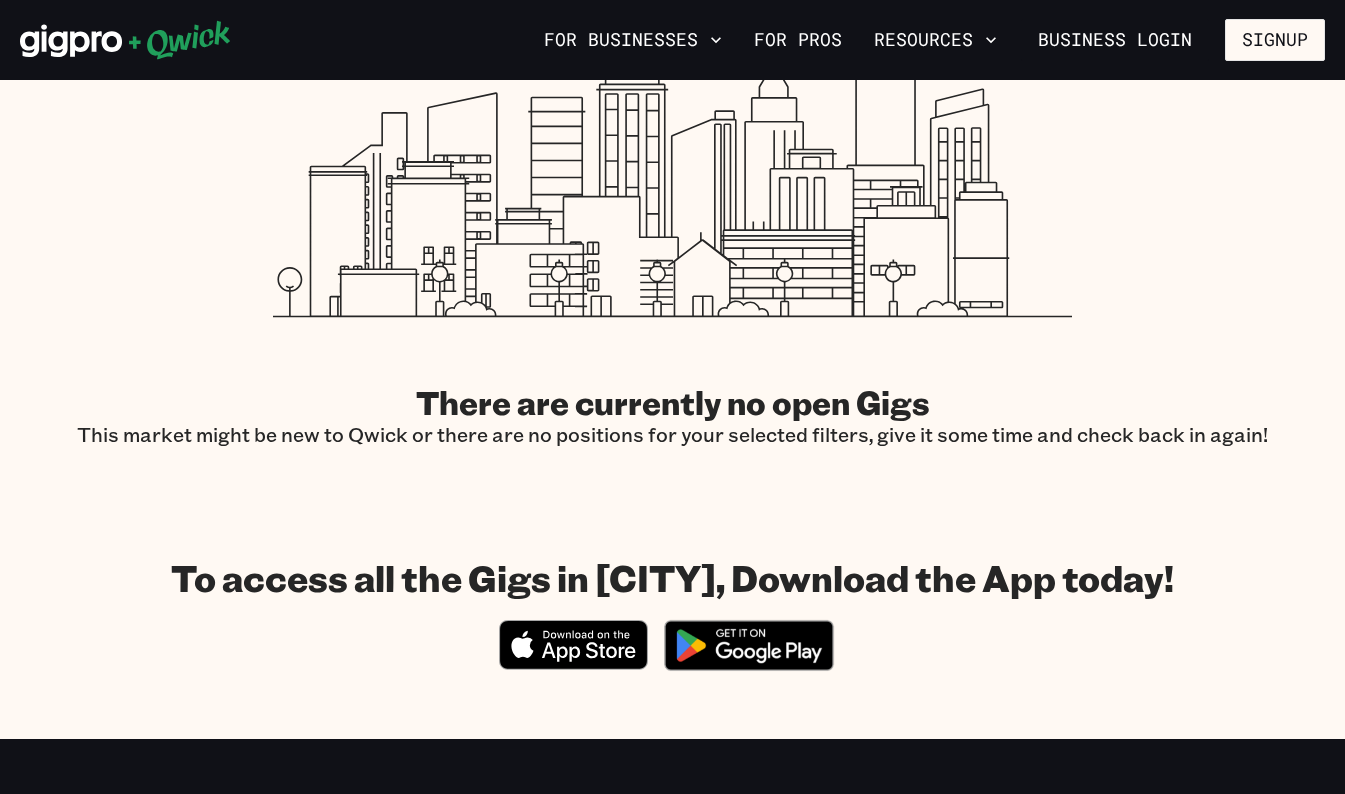 scroll, scrollTop: 0, scrollLeft: 0, axis: both 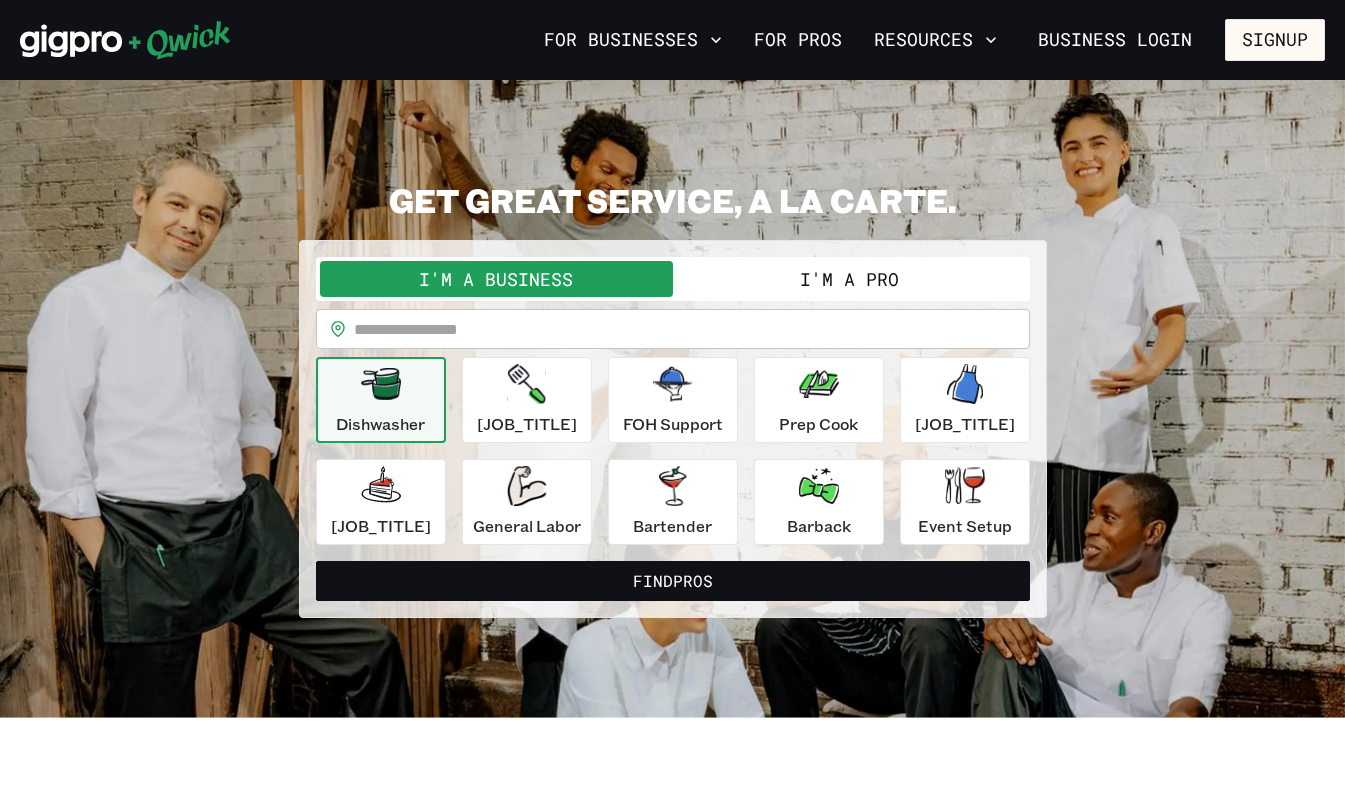 click on "I'm a Business I'm a Pro" at bounding box center [673, 279] 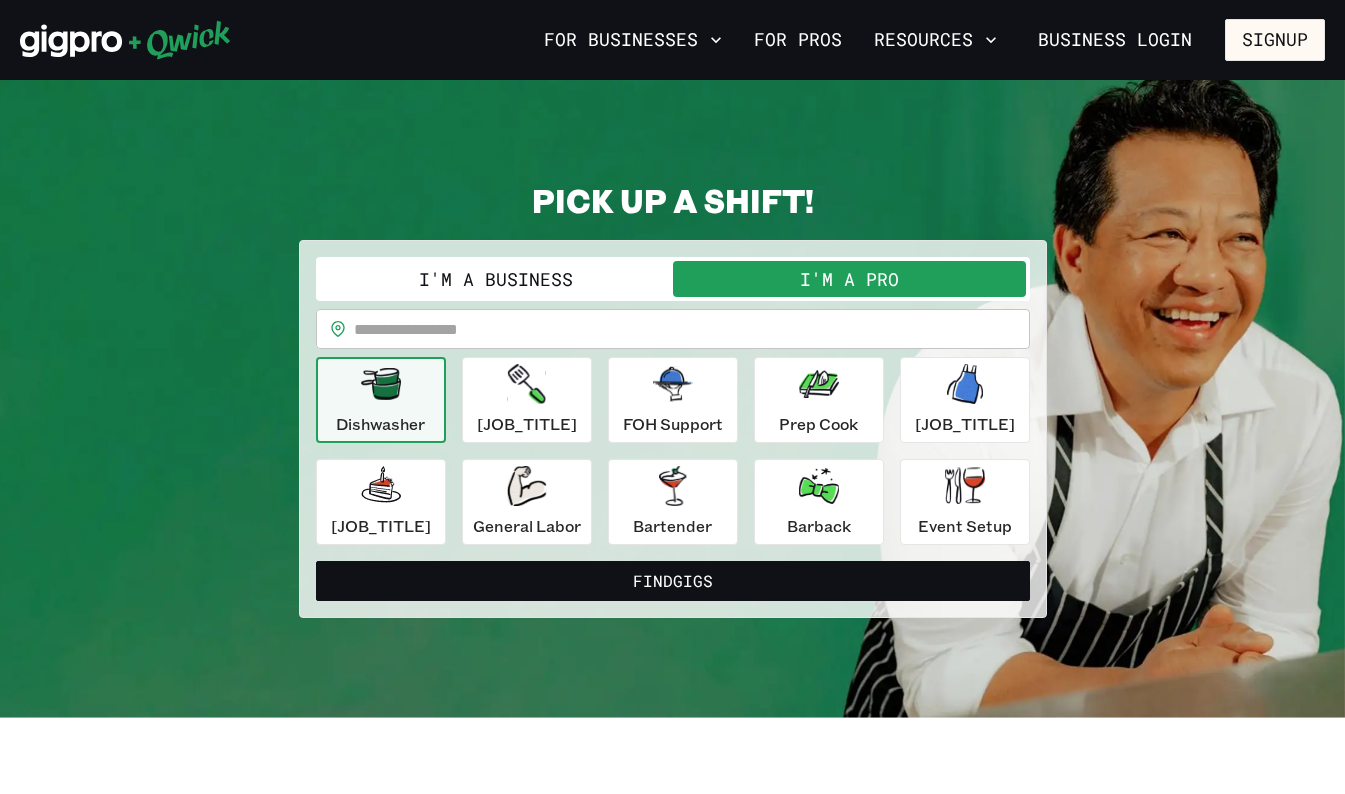 click on "Event Setup" at bounding box center [965, 526] 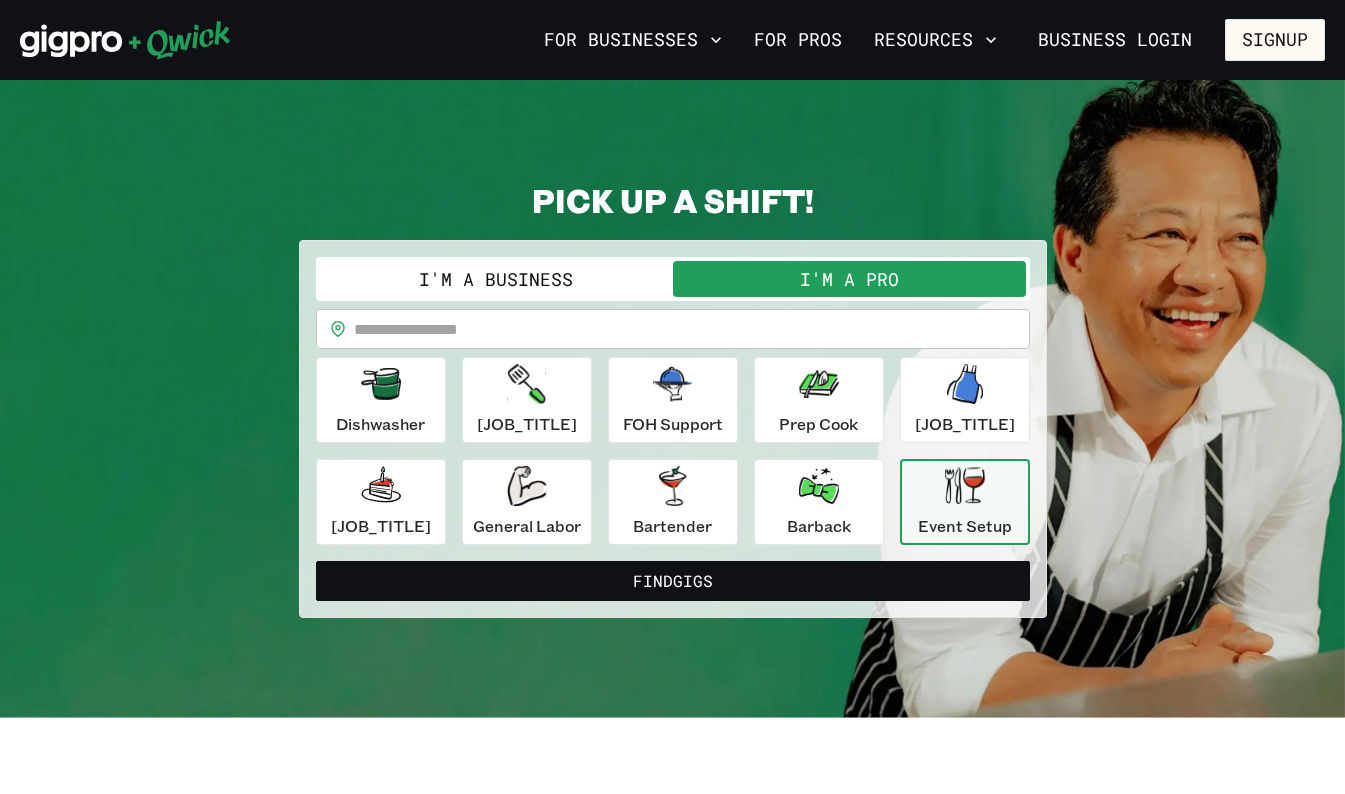 click at bounding box center [692, 329] 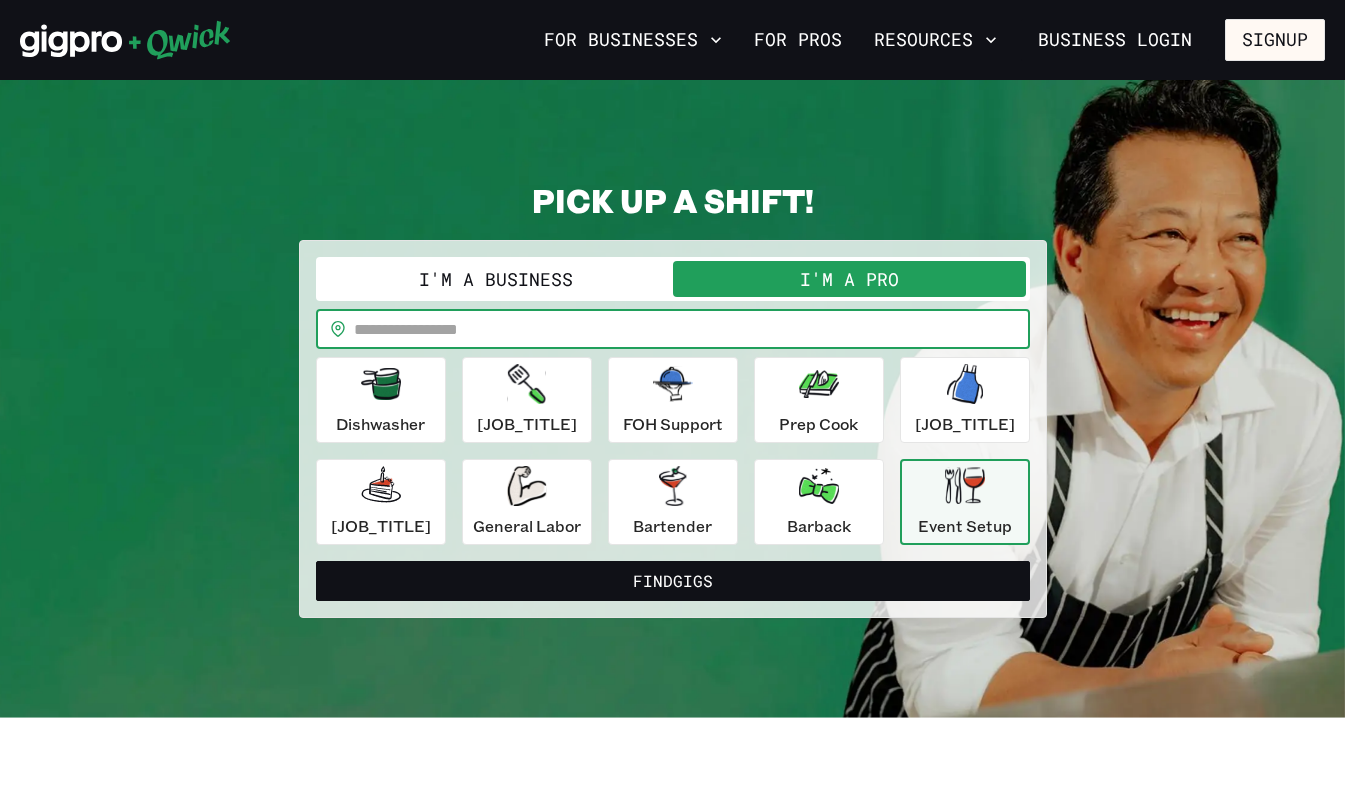 type on "*****" 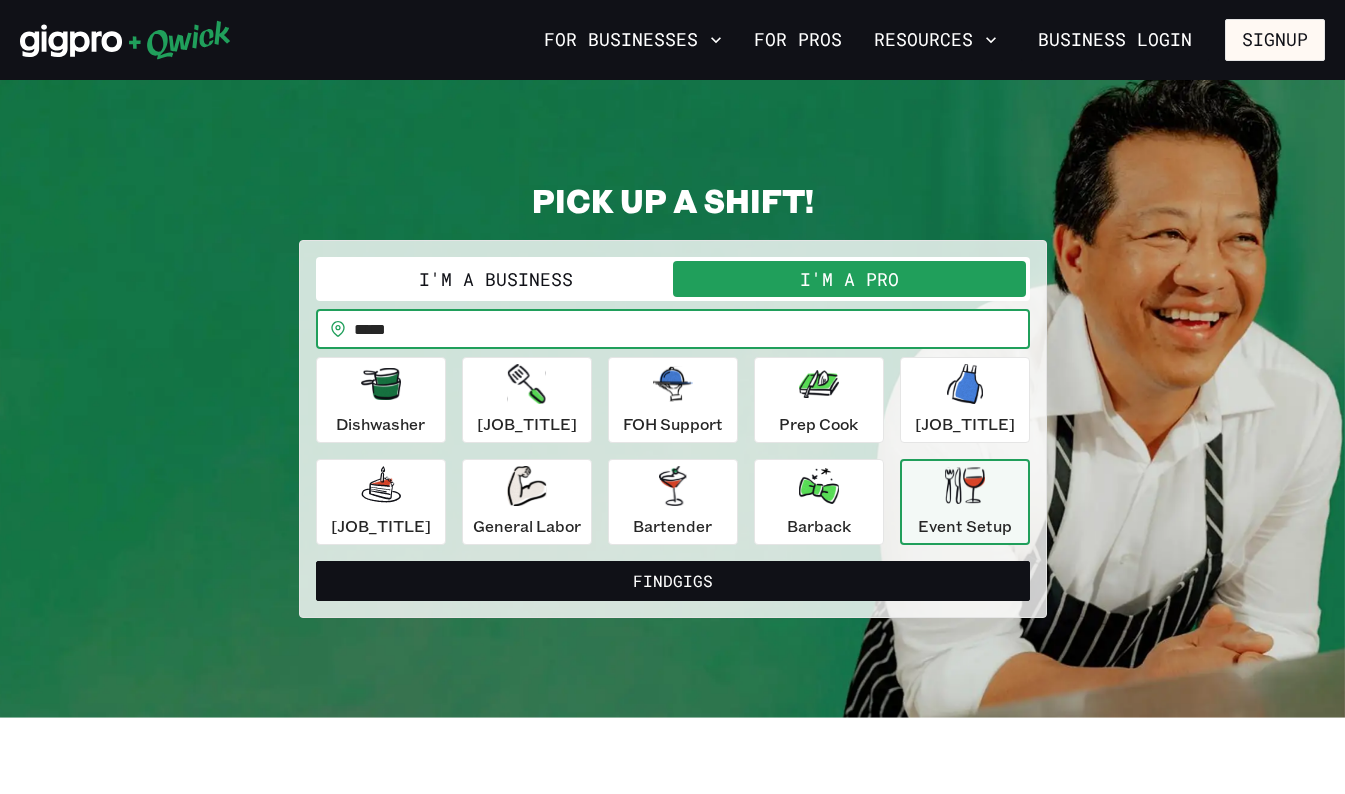 click on "Find  Gigs" at bounding box center (673, 581) 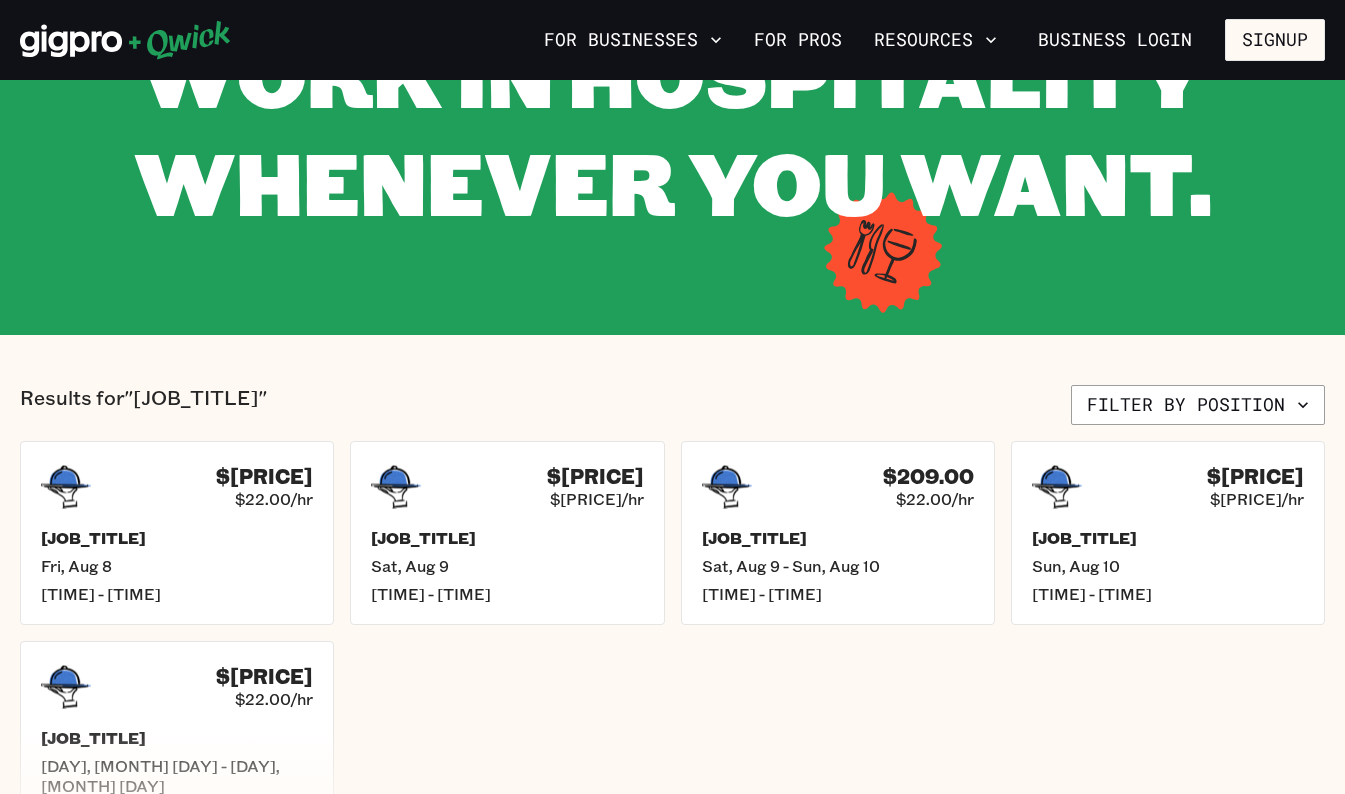 scroll, scrollTop: 300, scrollLeft: 0, axis: vertical 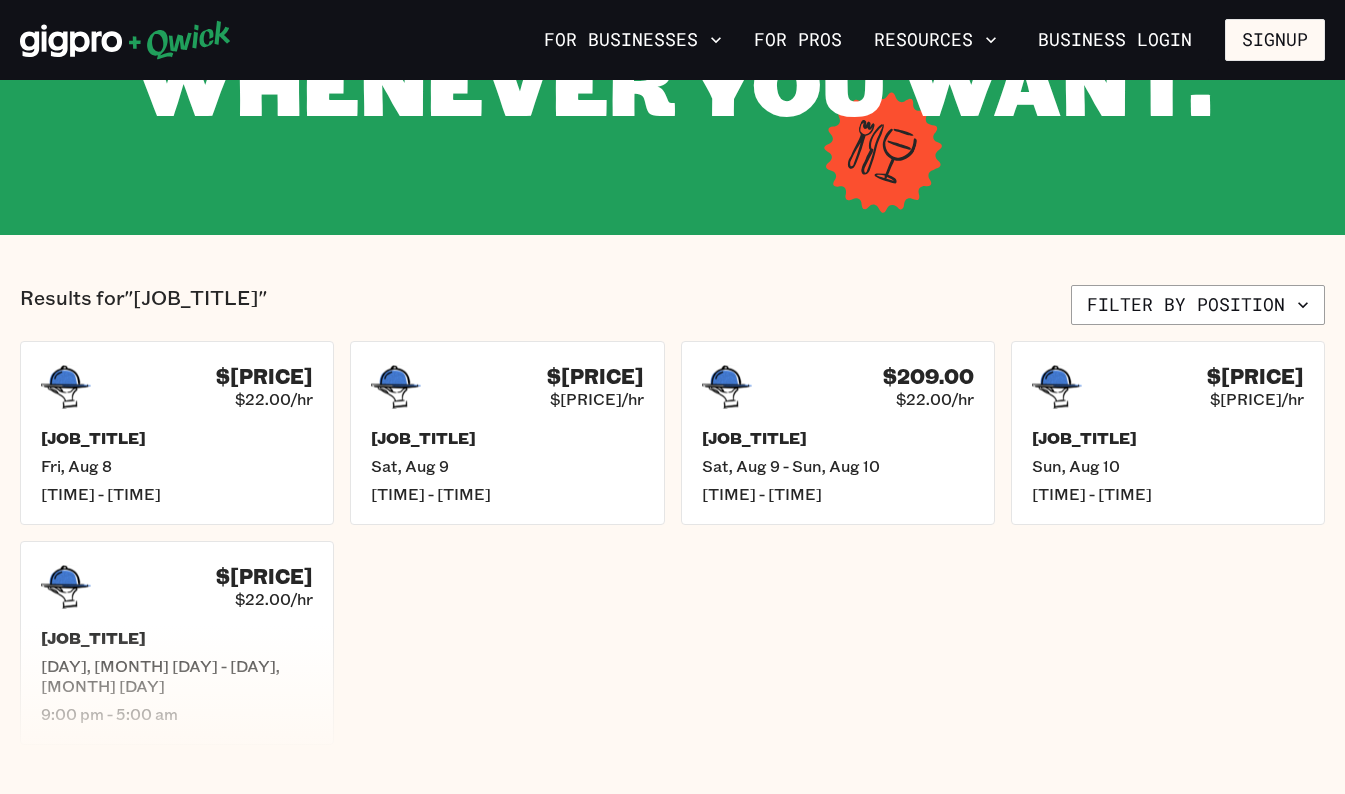 click on "[JOB_TITLE]" at bounding box center [838, 438] 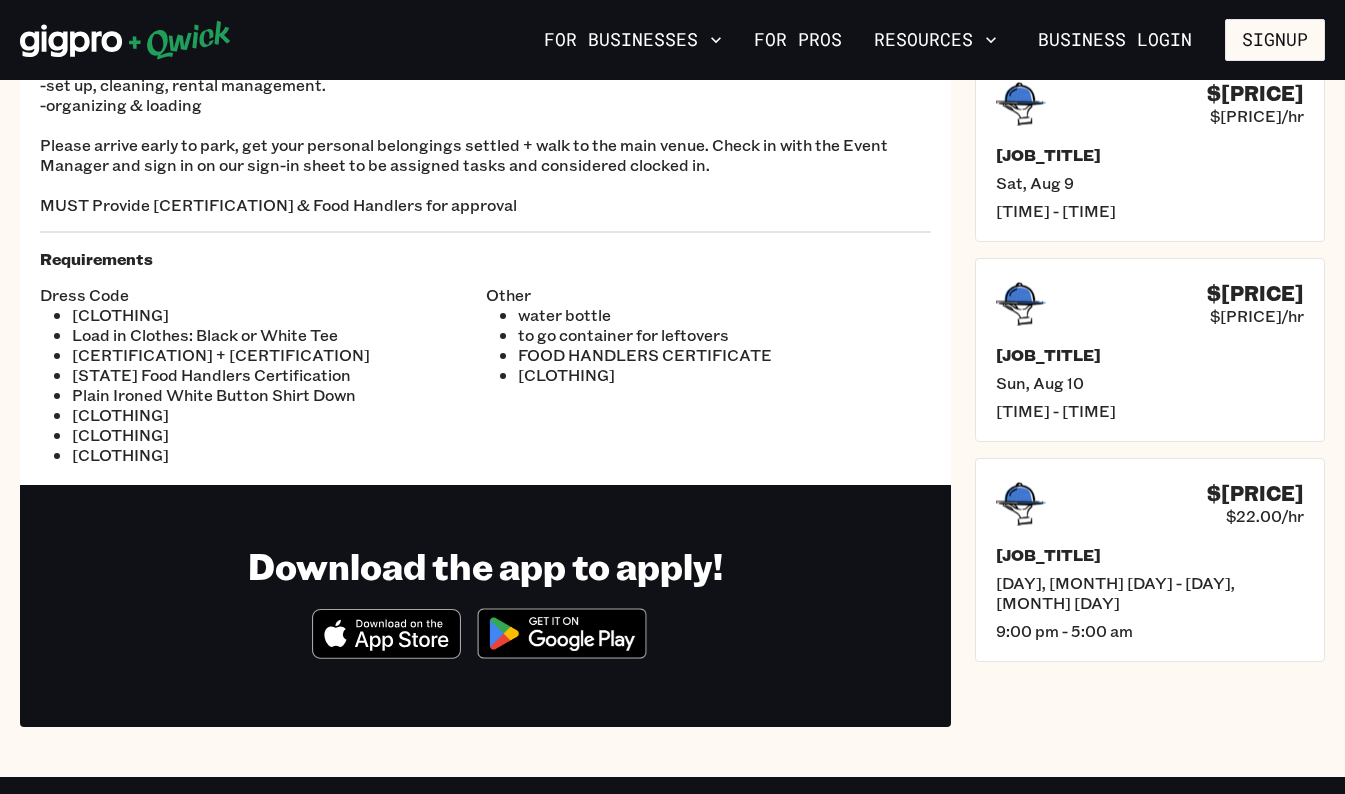 scroll, scrollTop: 0, scrollLeft: 0, axis: both 